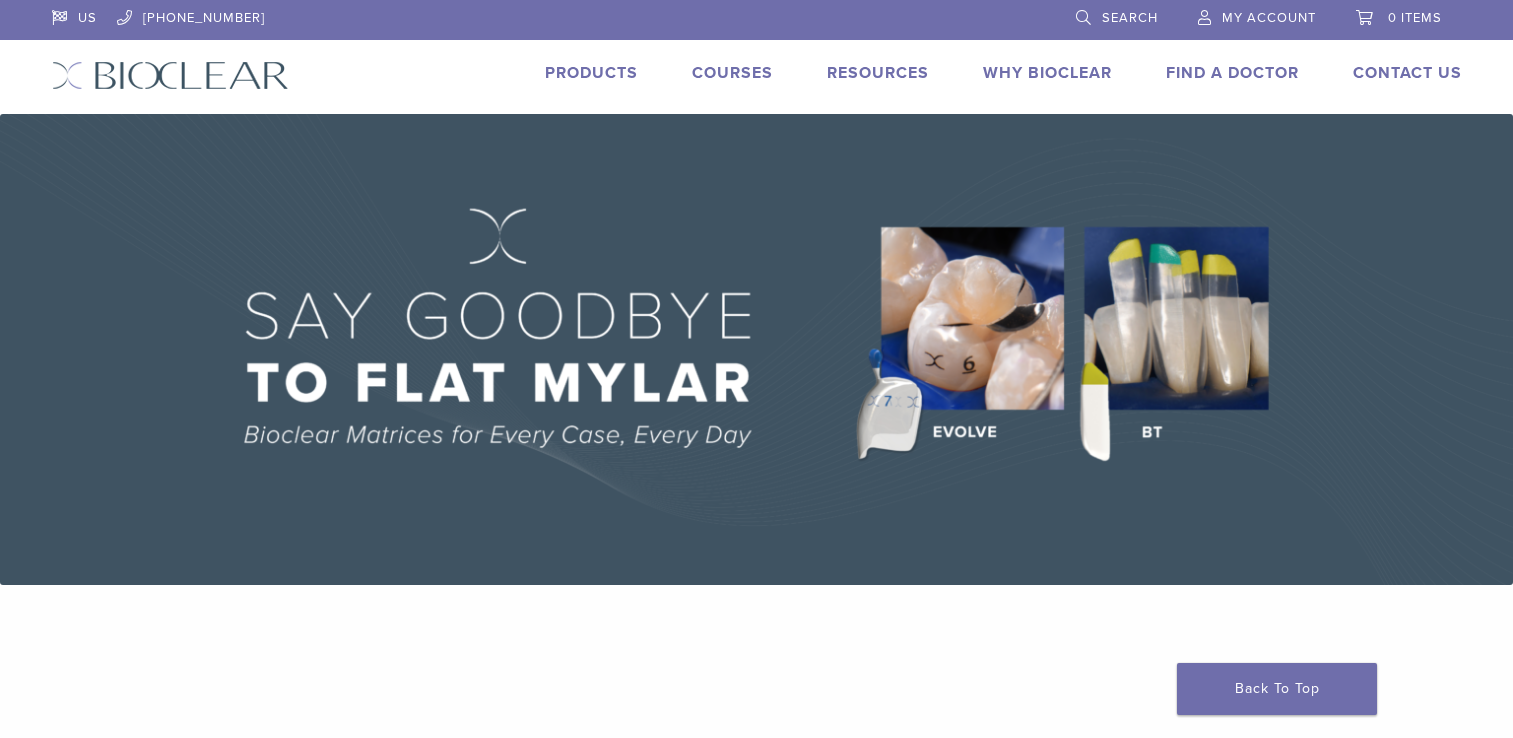 scroll, scrollTop: 0, scrollLeft: 0, axis: both 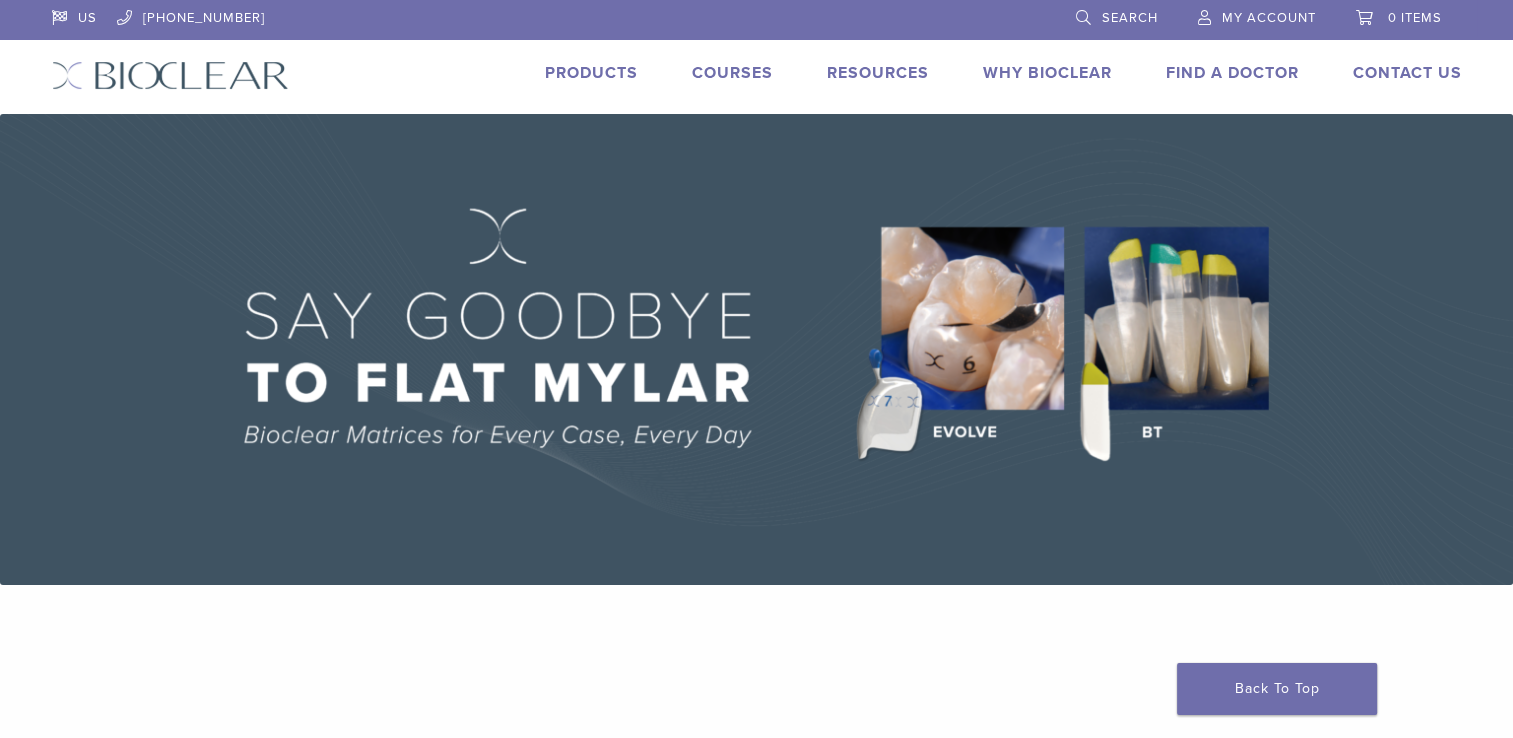 click on "My Account" at bounding box center (1269, 18) 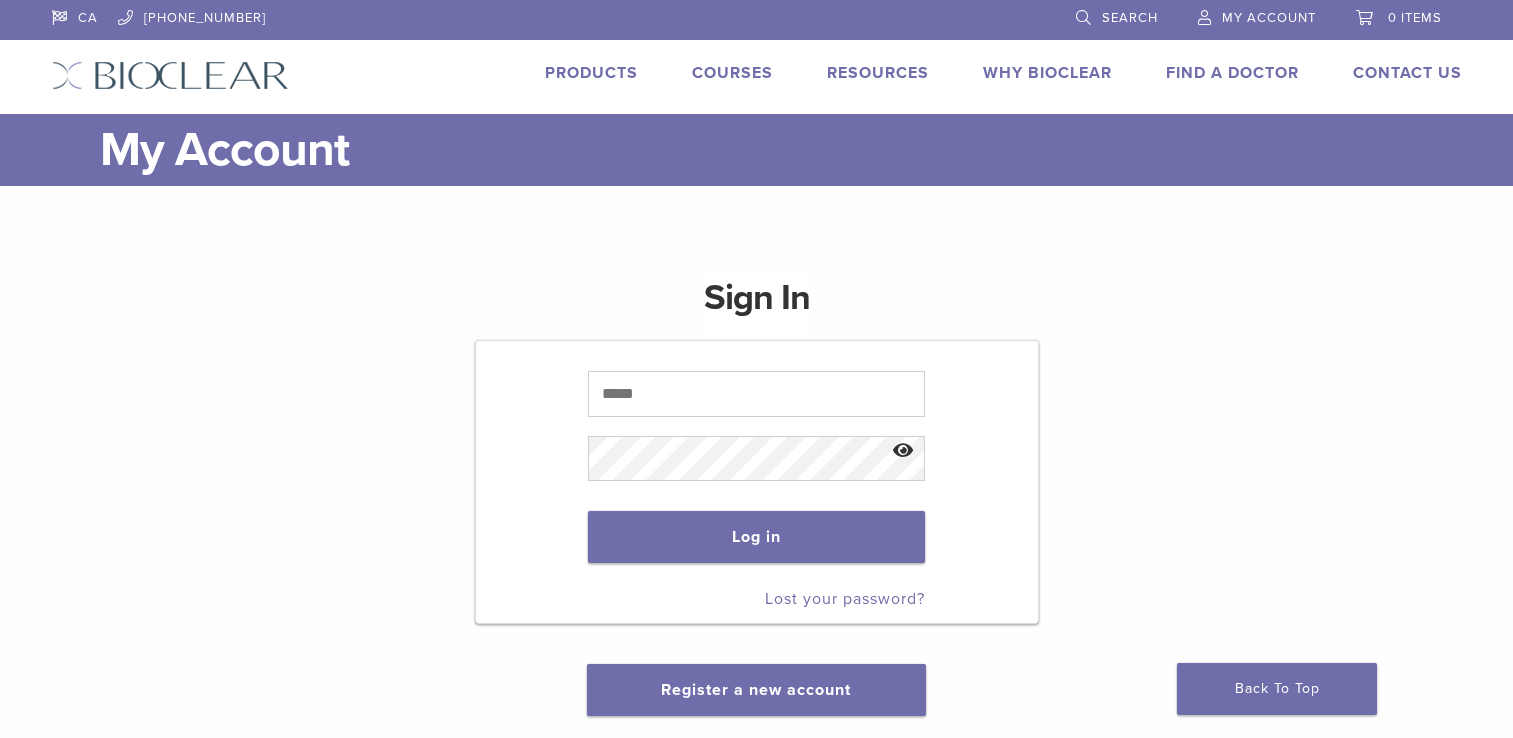scroll, scrollTop: 0, scrollLeft: 0, axis: both 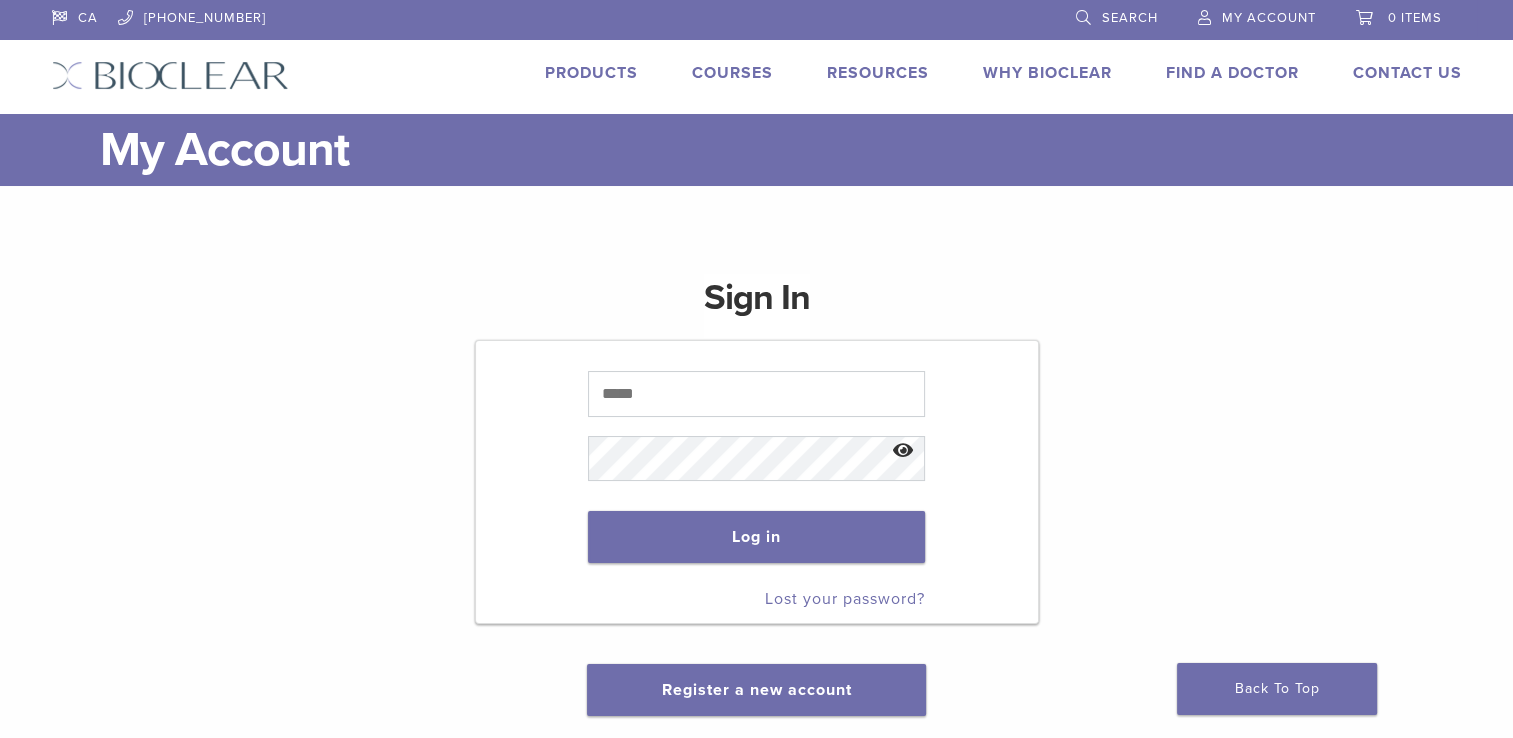 click at bounding box center [756, 393] 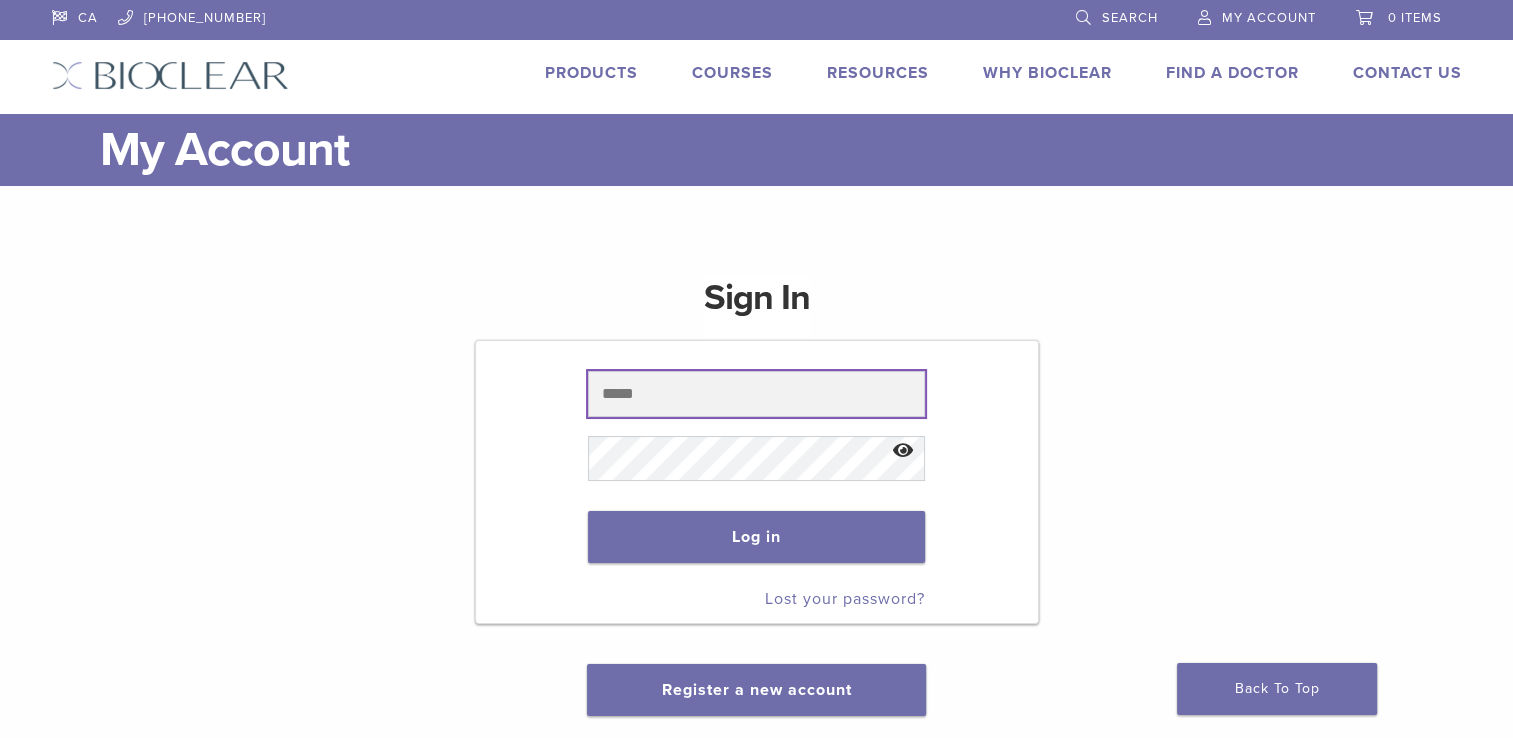 click at bounding box center [756, 394] 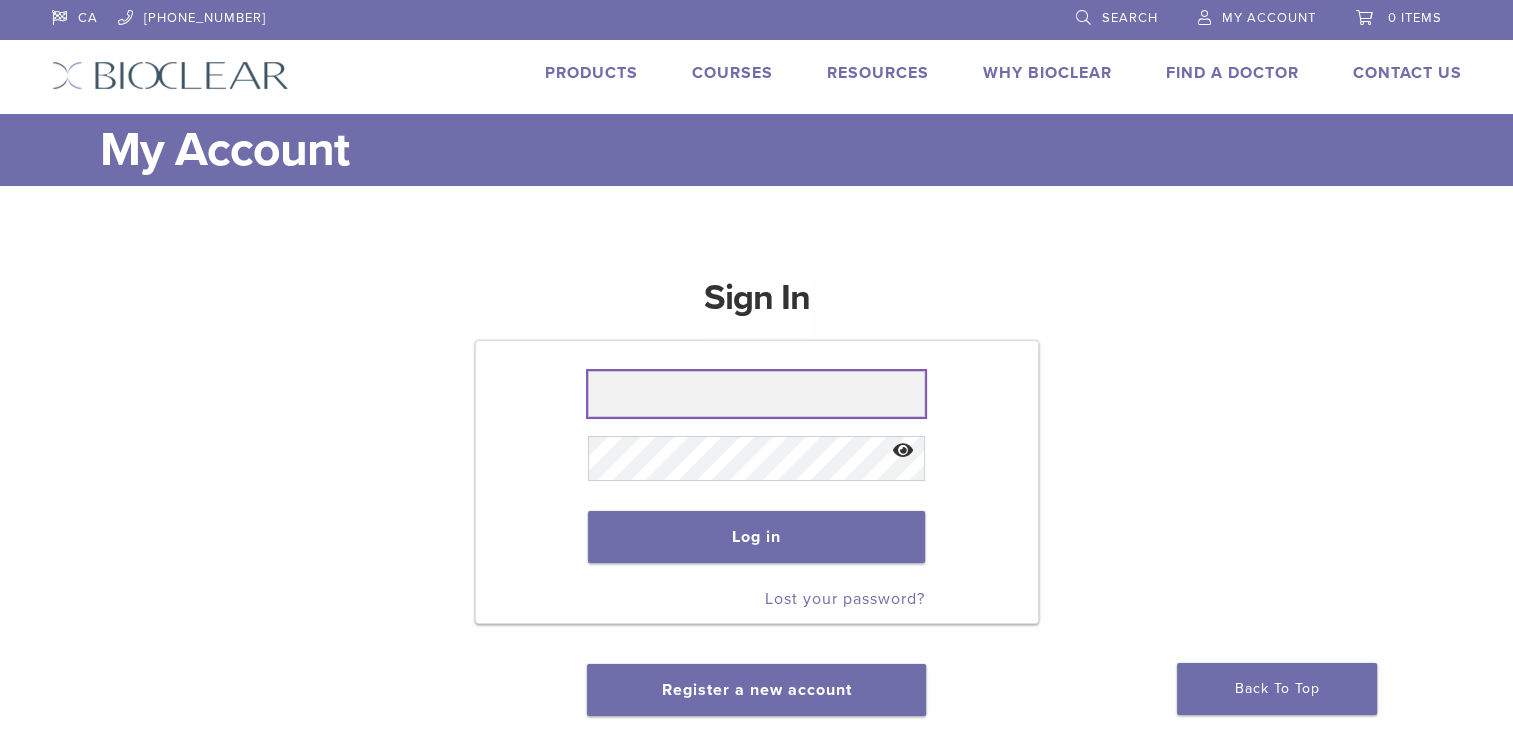 type on "**********" 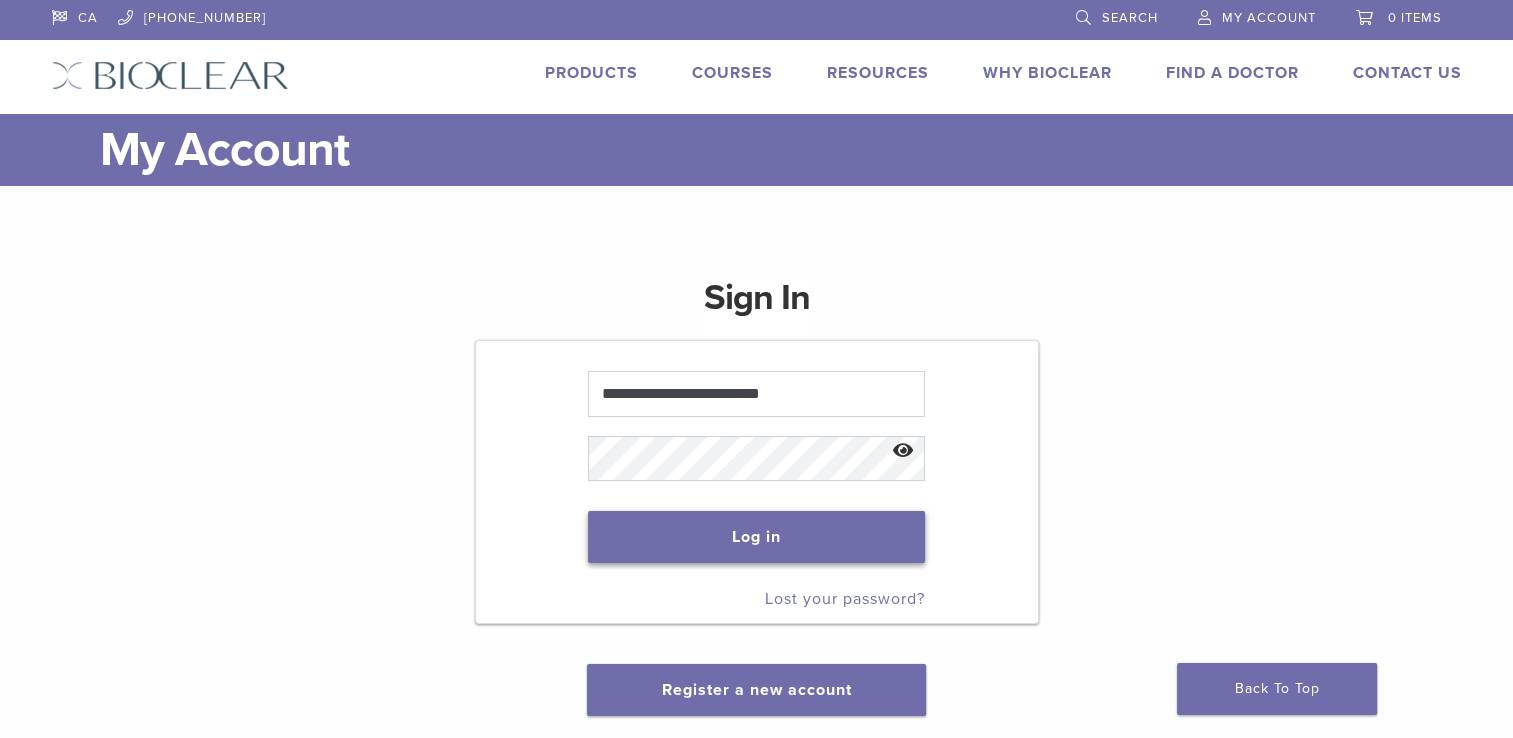 click on "Log in" at bounding box center (756, 537) 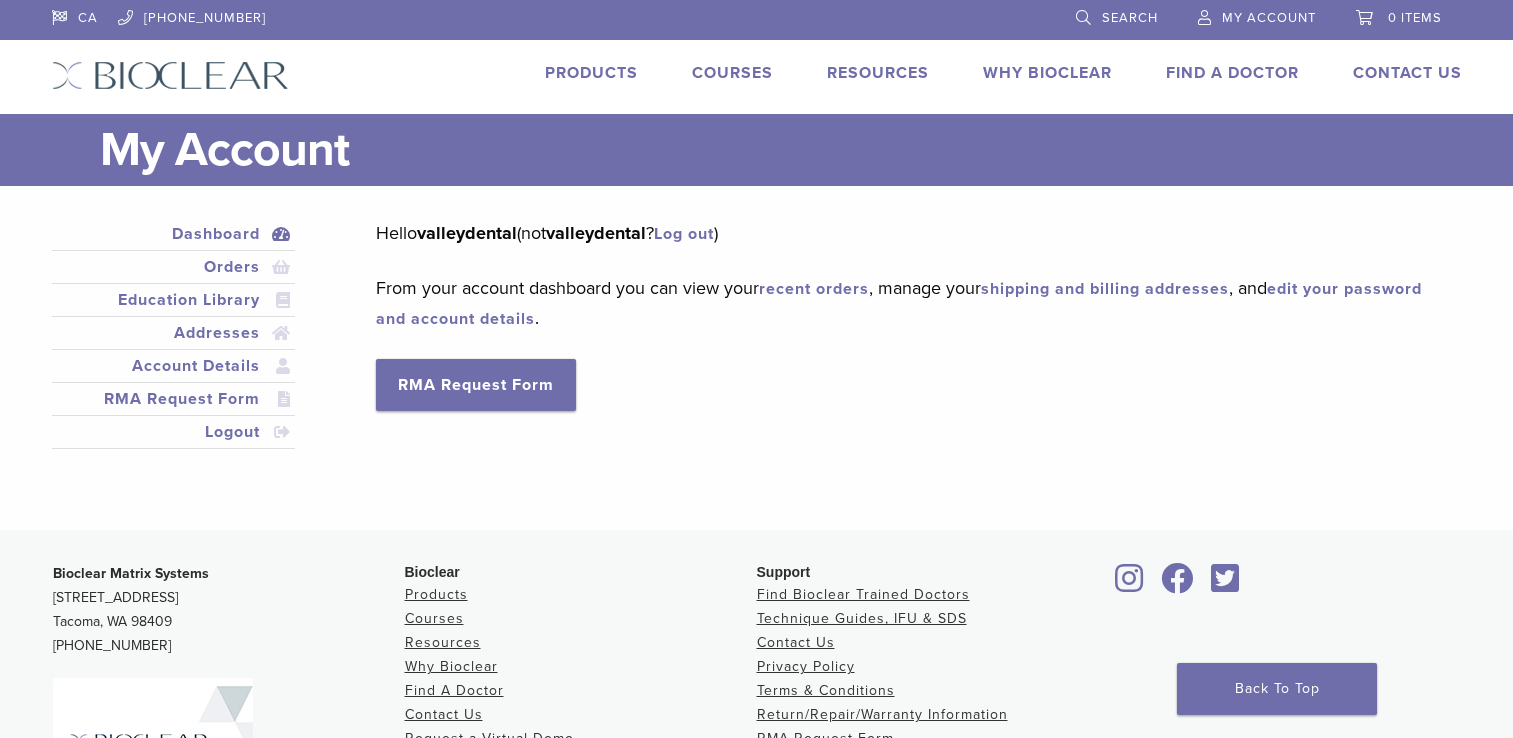 scroll, scrollTop: 0, scrollLeft: 0, axis: both 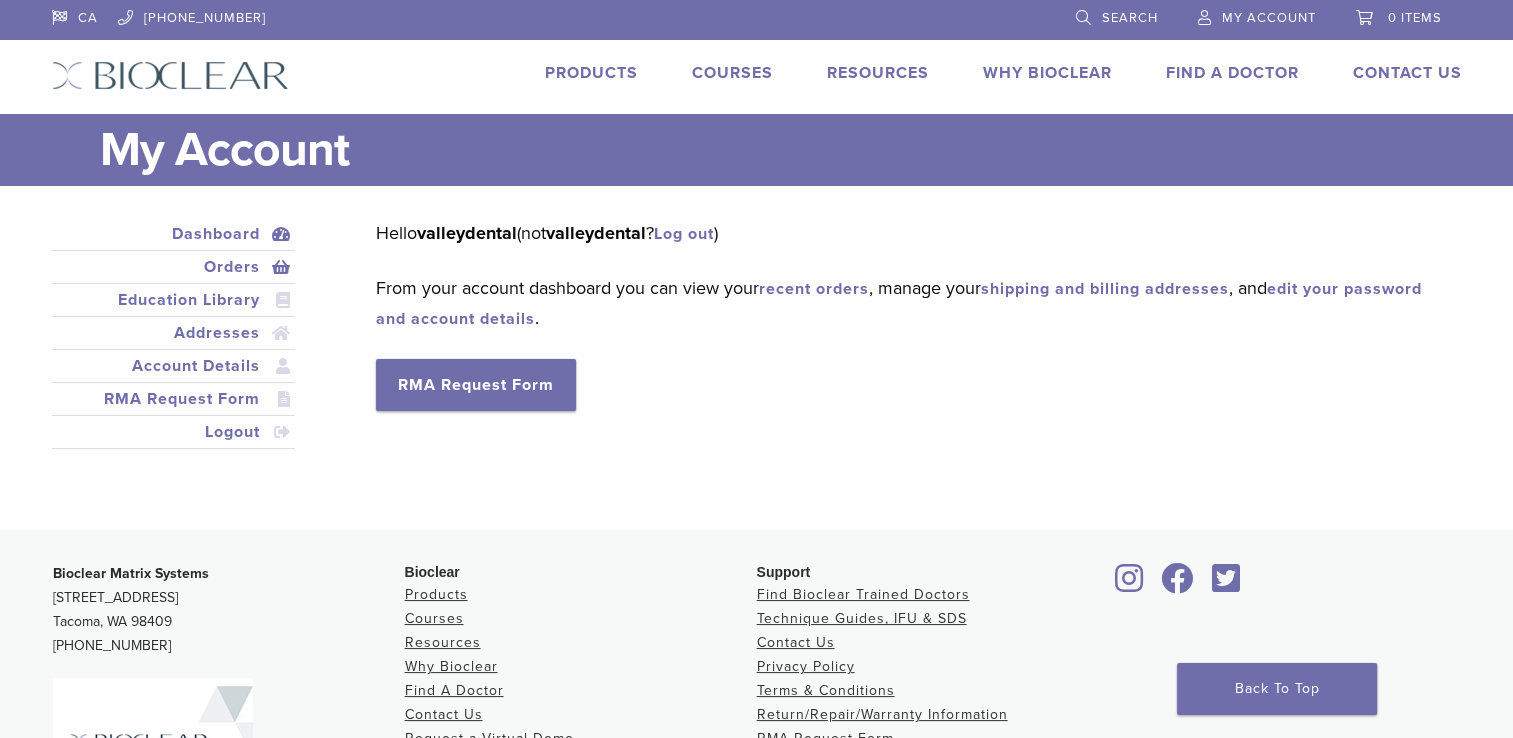 click on "Orders" at bounding box center [174, 267] 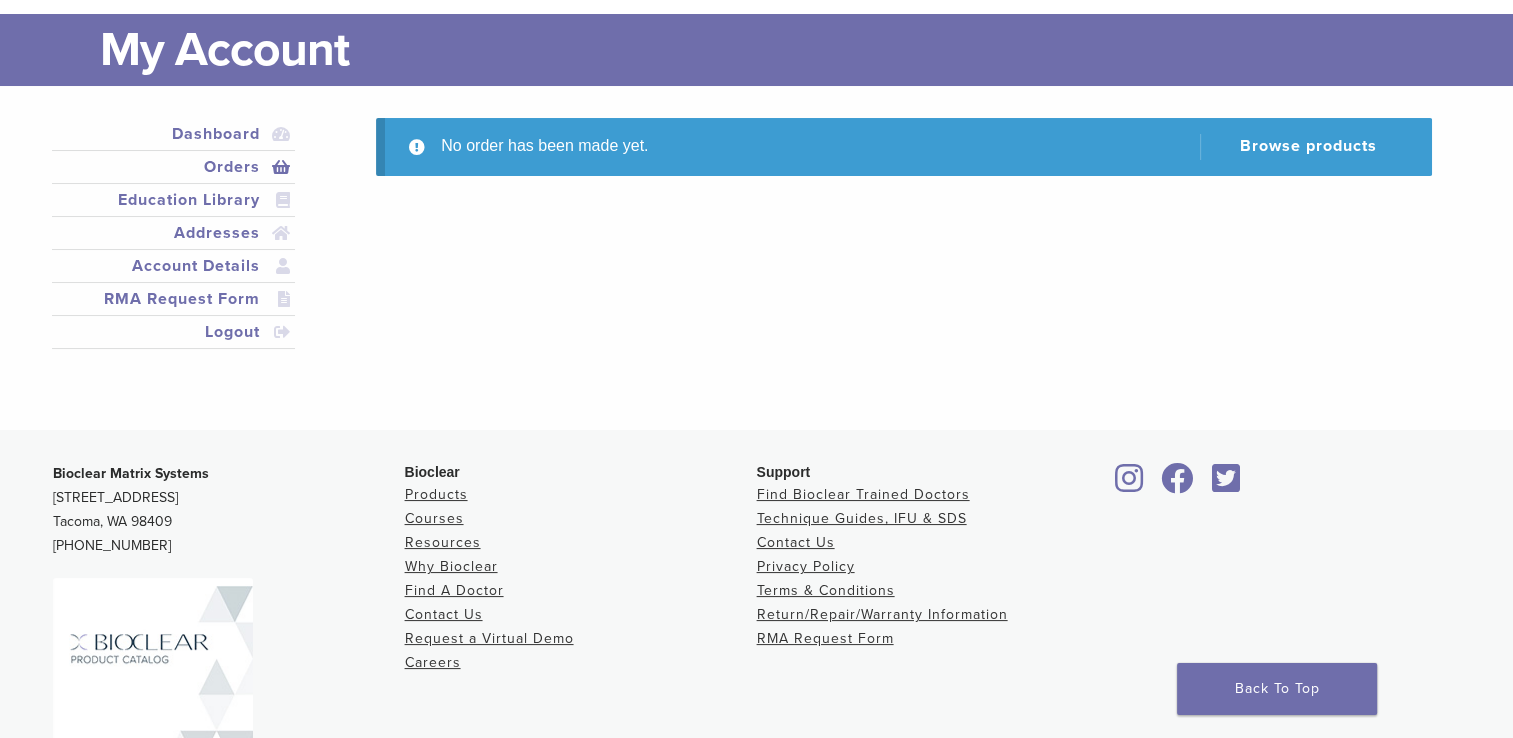 scroll, scrollTop: 0, scrollLeft: 0, axis: both 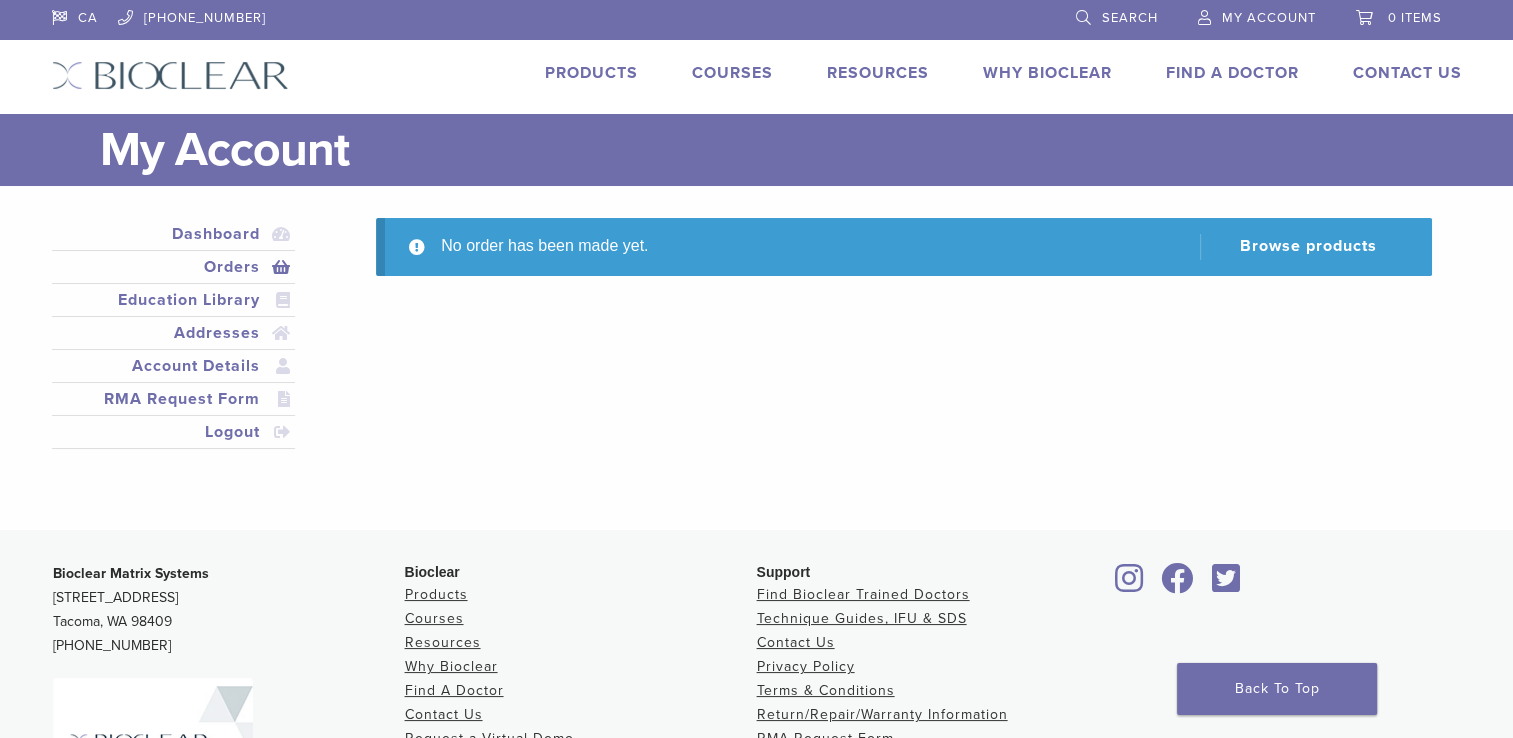 click on "Products" at bounding box center [591, 73] 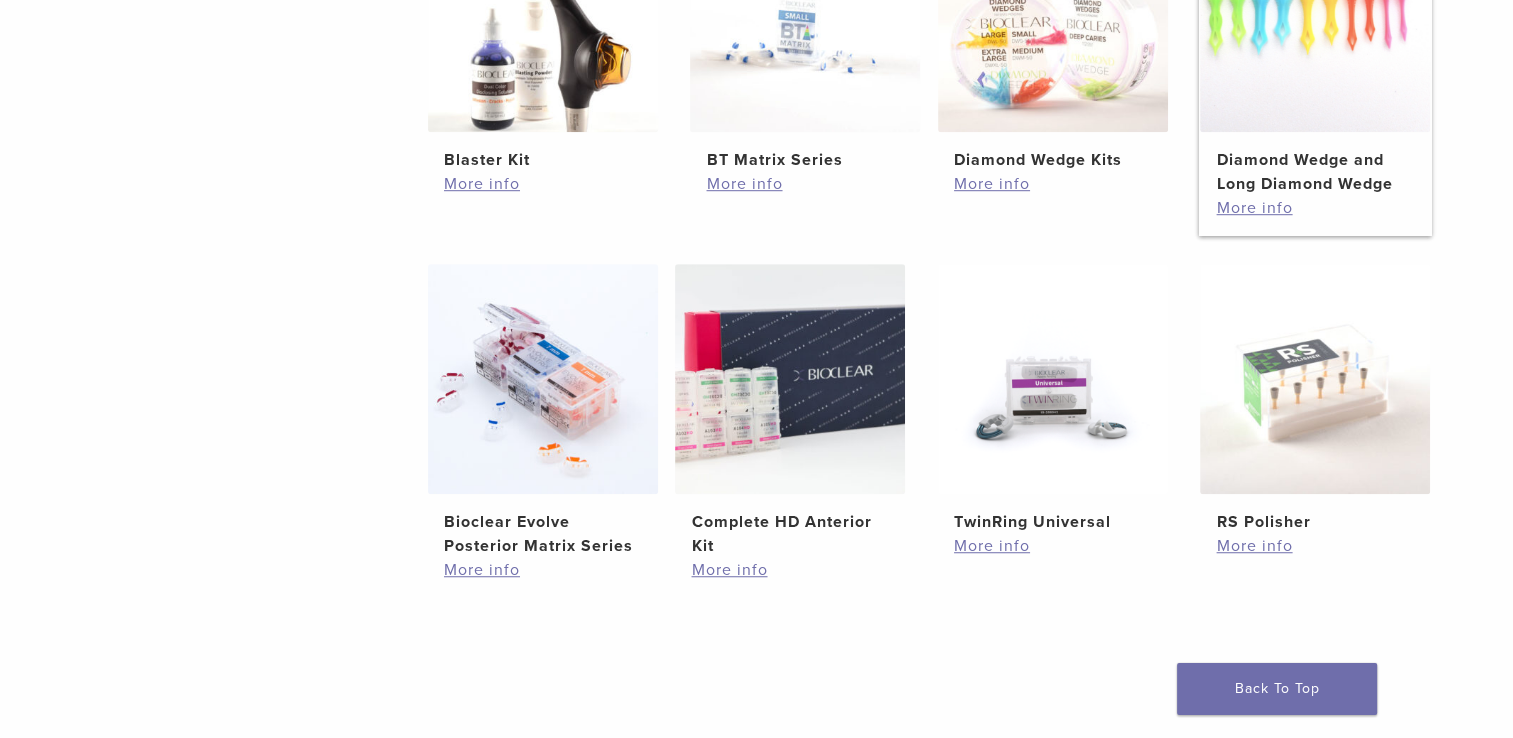 scroll, scrollTop: 1300, scrollLeft: 0, axis: vertical 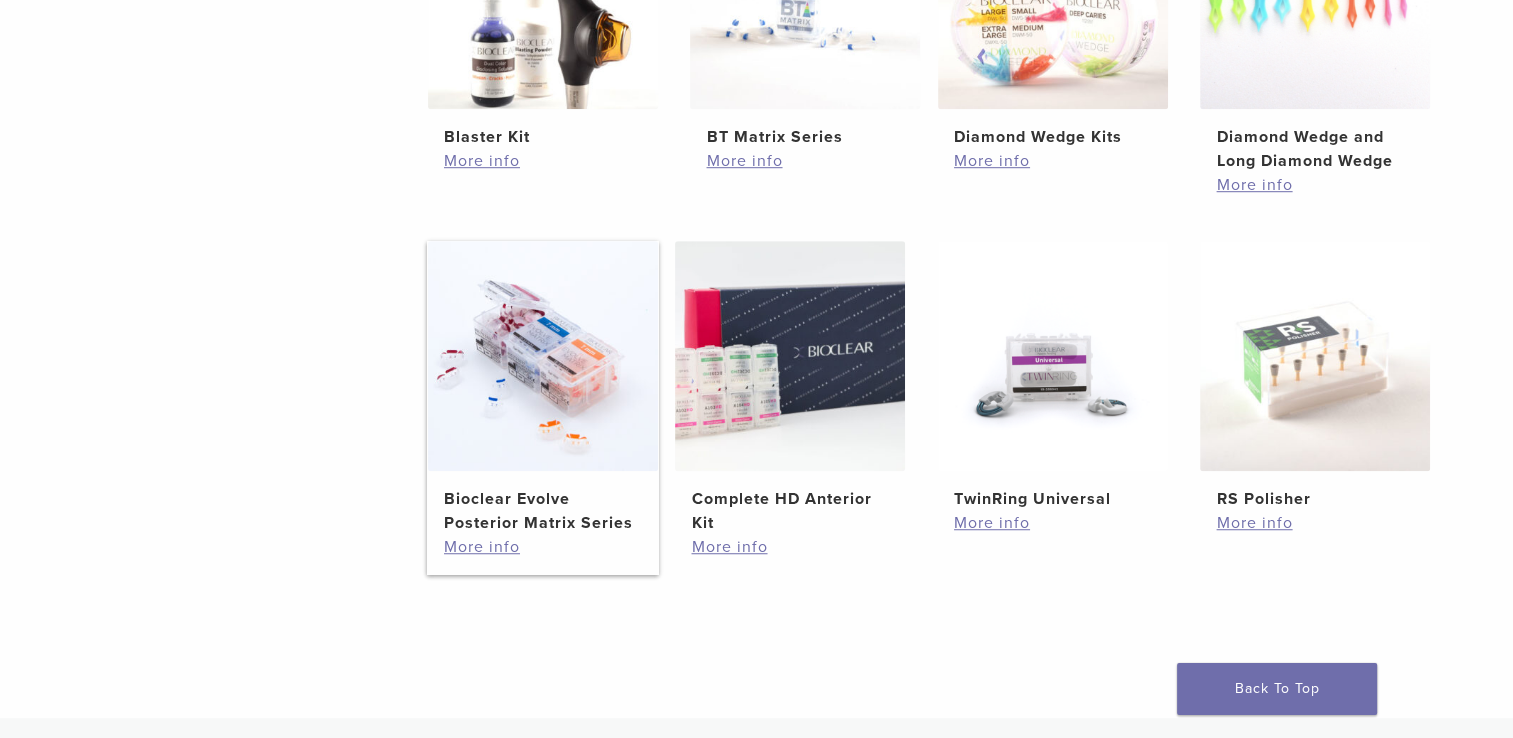 click at bounding box center (543, 356) 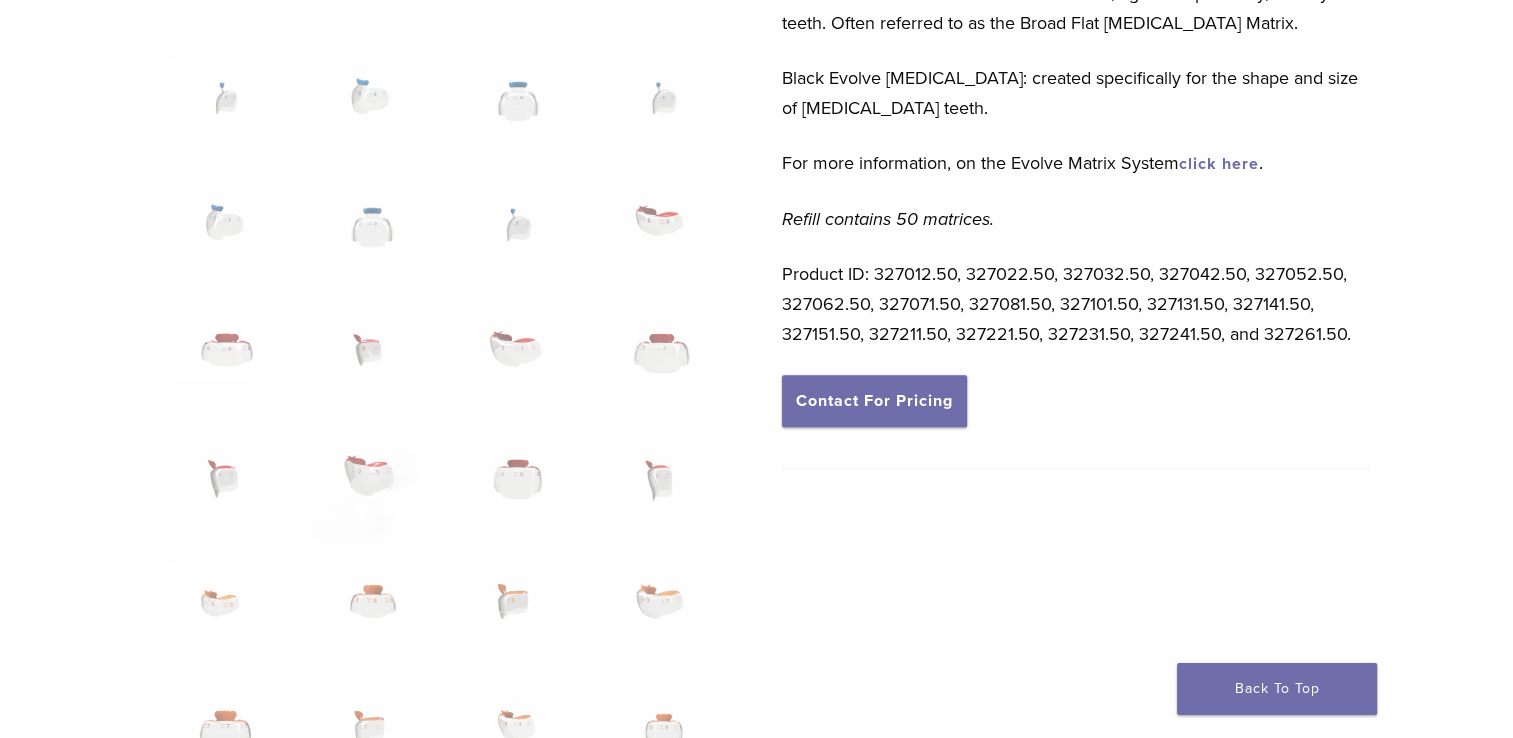 scroll, scrollTop: 868, scrollLeft: 0, axis: vertical 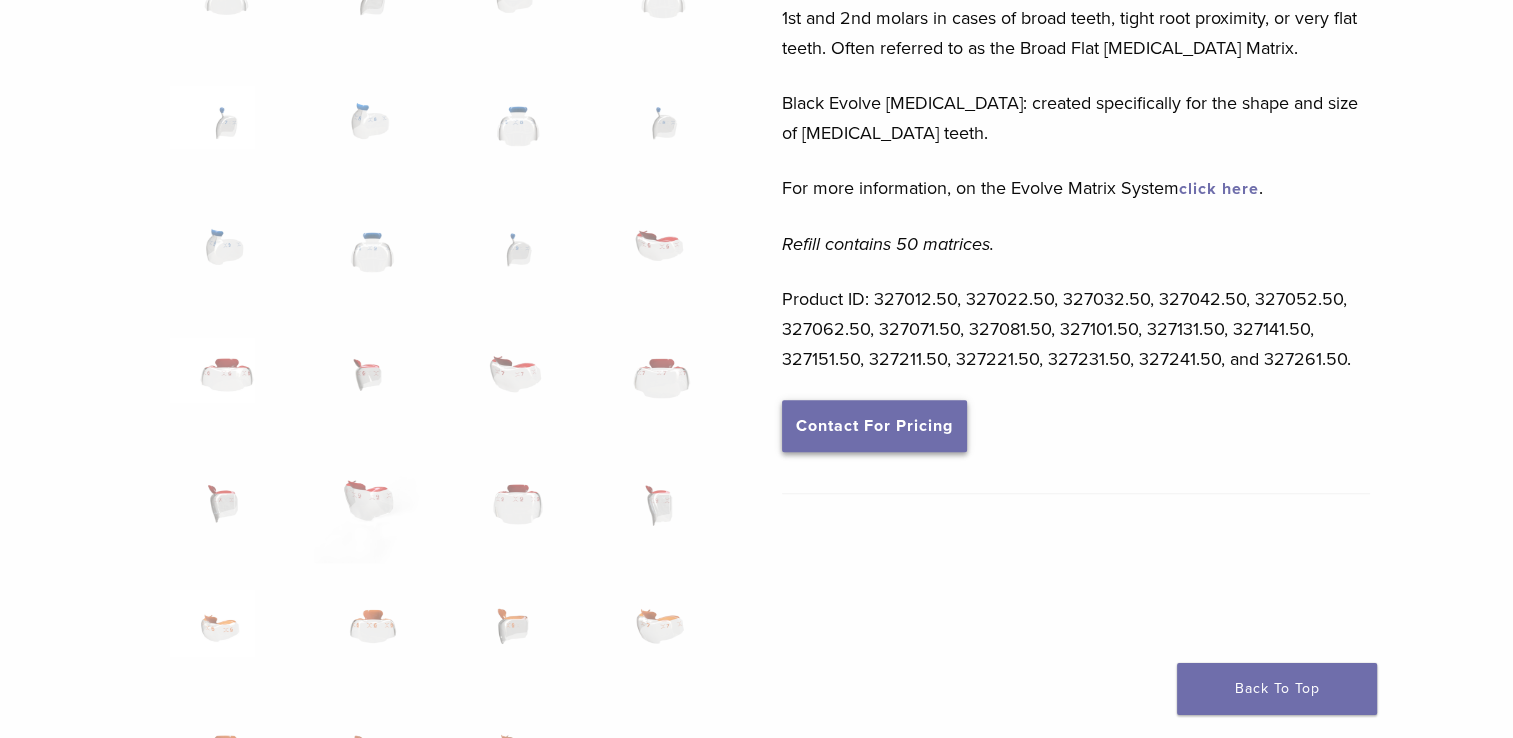 click on "Contact For Pricing" at bounding box center [874, 426] 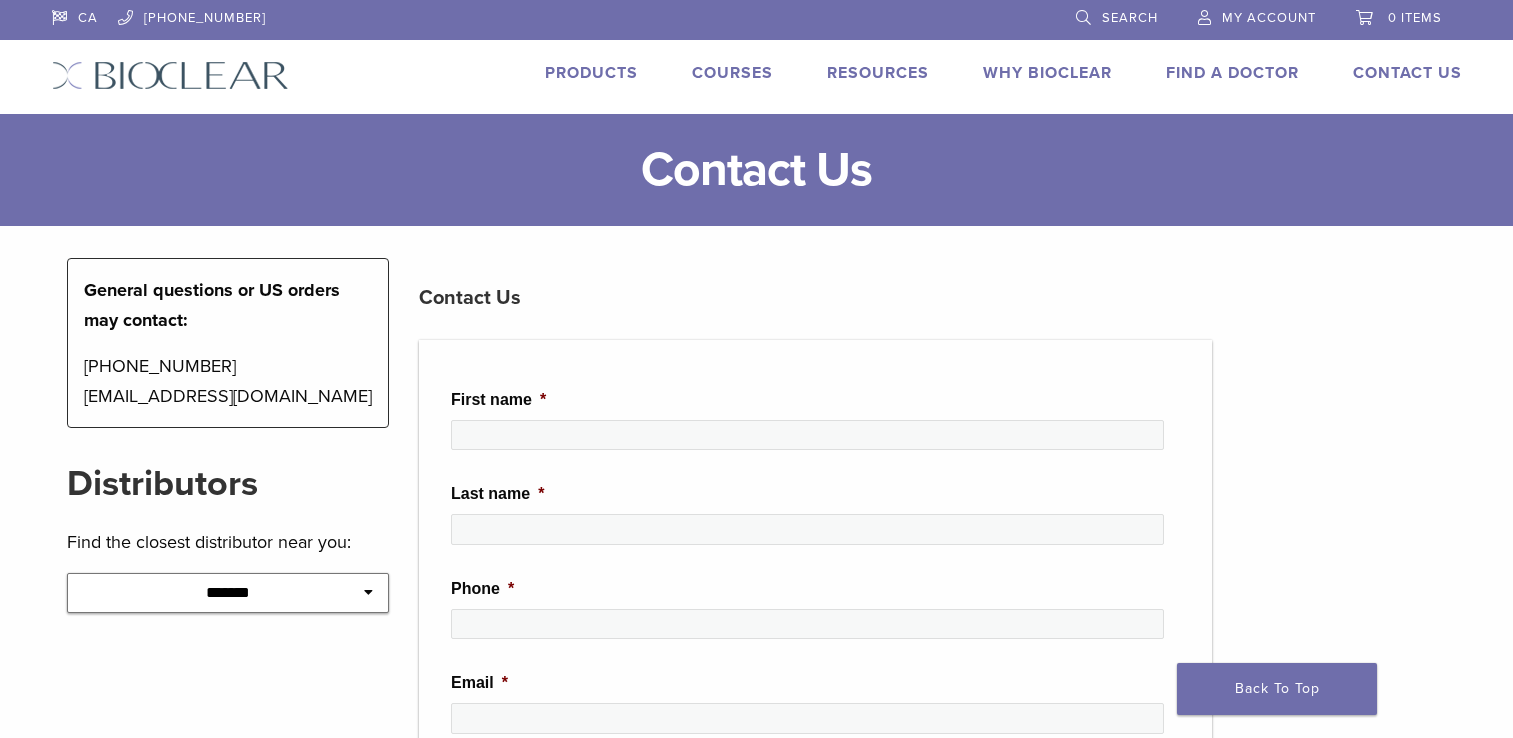 scroll, scrollTop: 0, scrollLeft: 0, axis: both 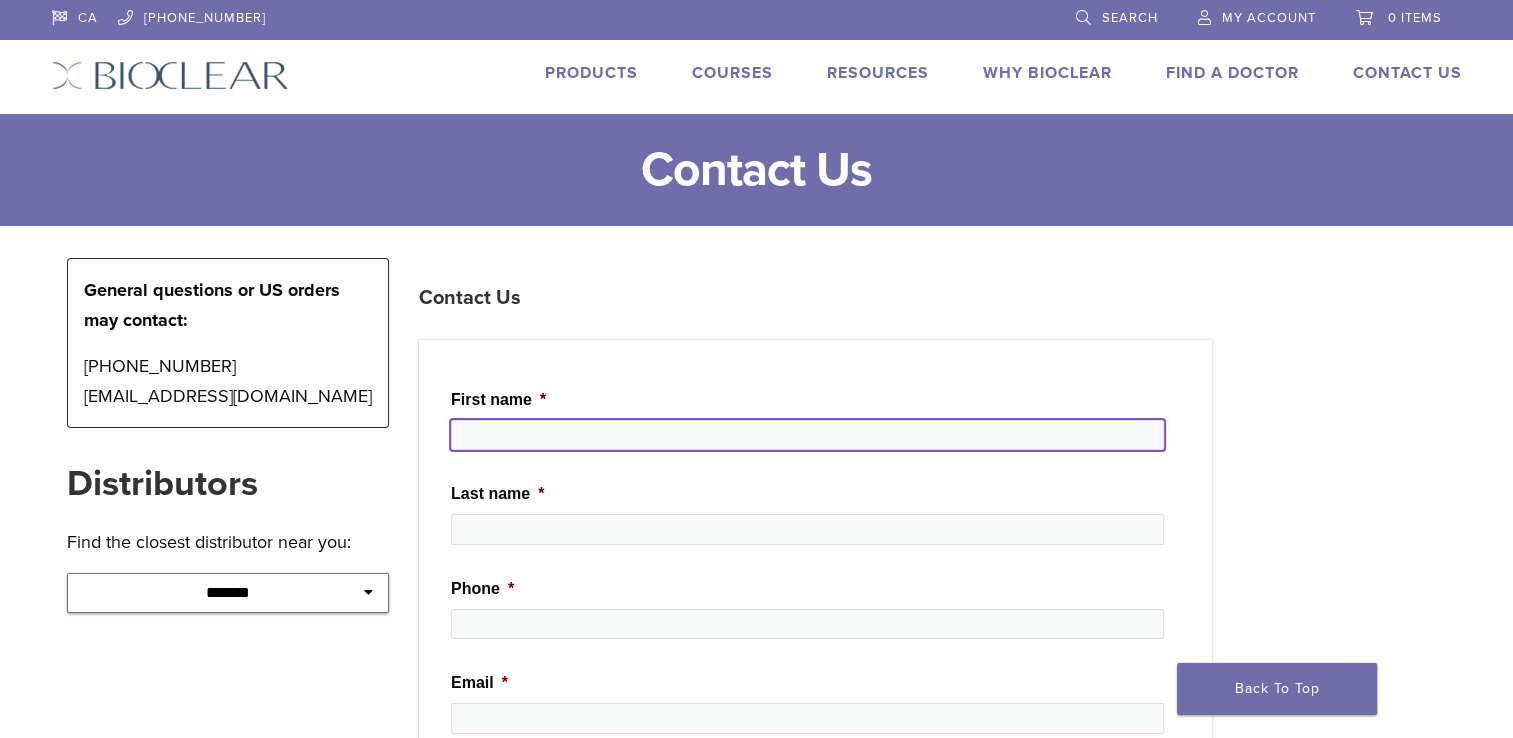 click on "First name *" at bounding box center (807, 435) 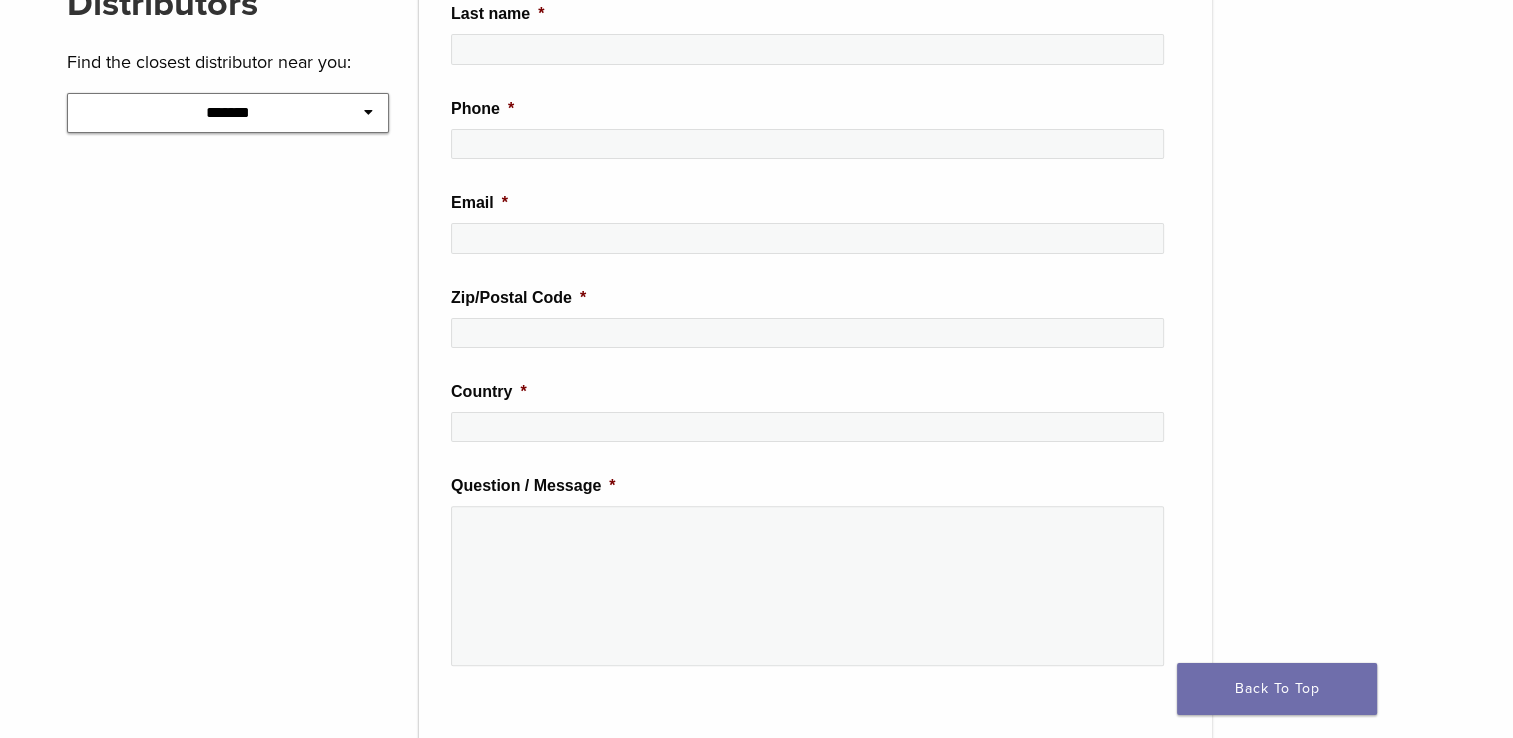 scroll, scrollTop: 100, scrollLeft: 0, axis: vertical 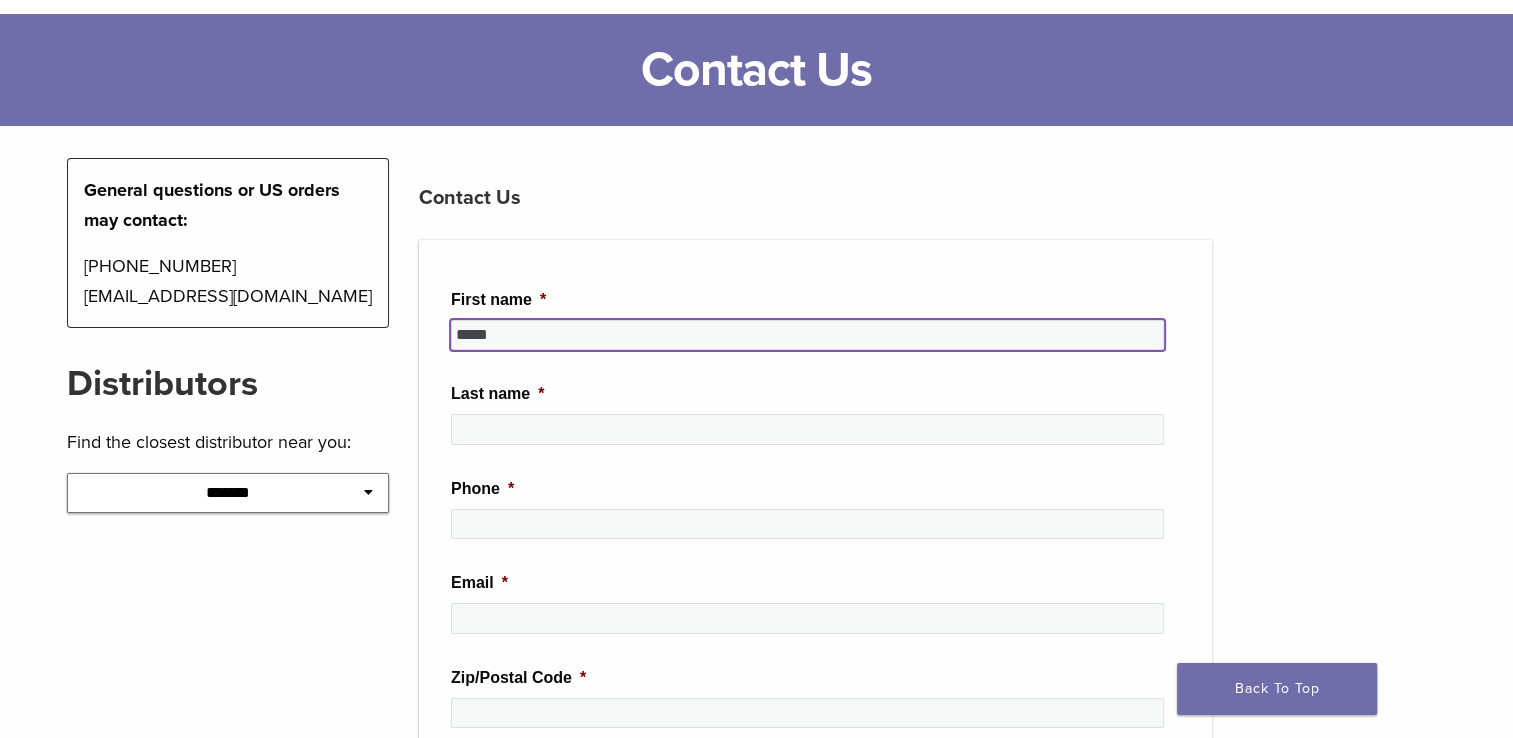 type on "*****" 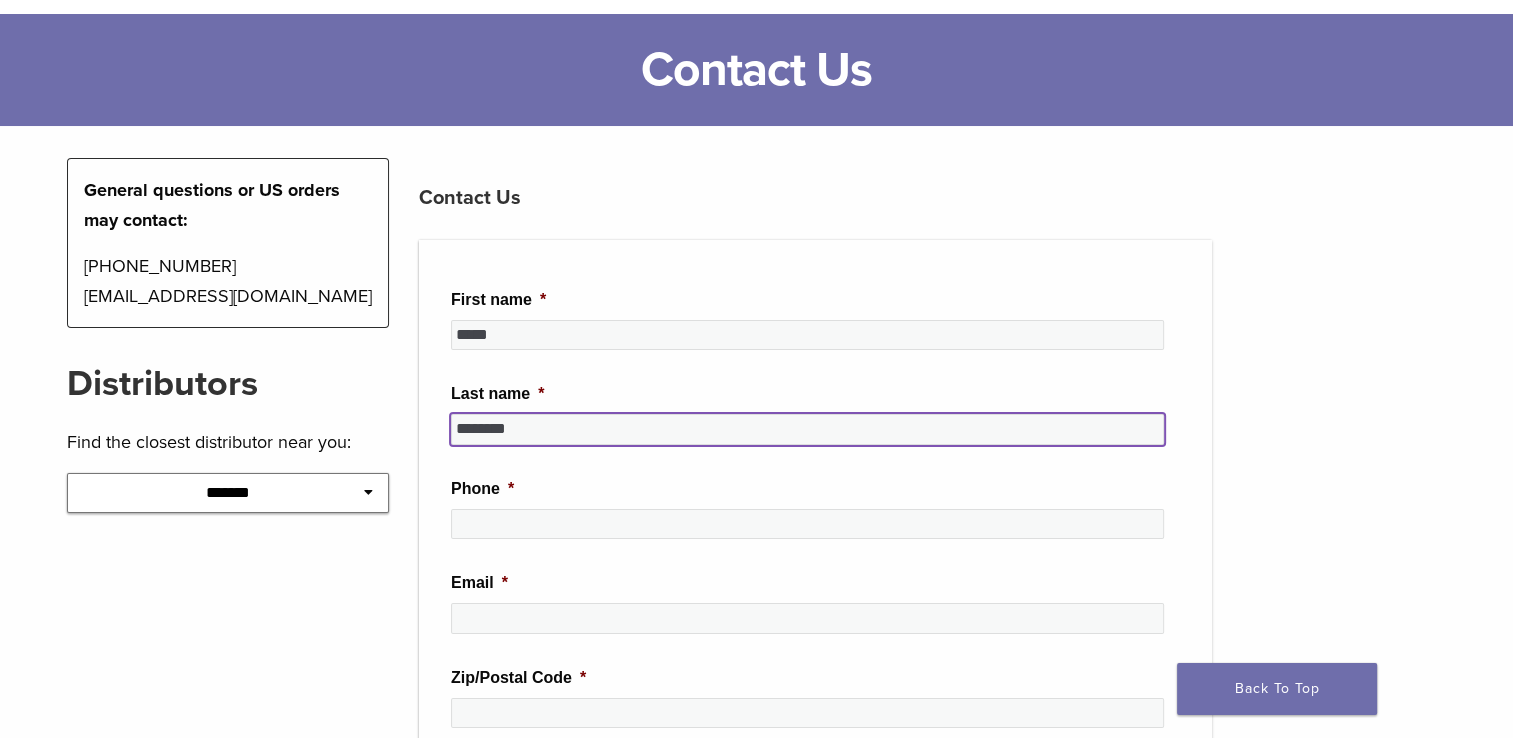 type on "********" 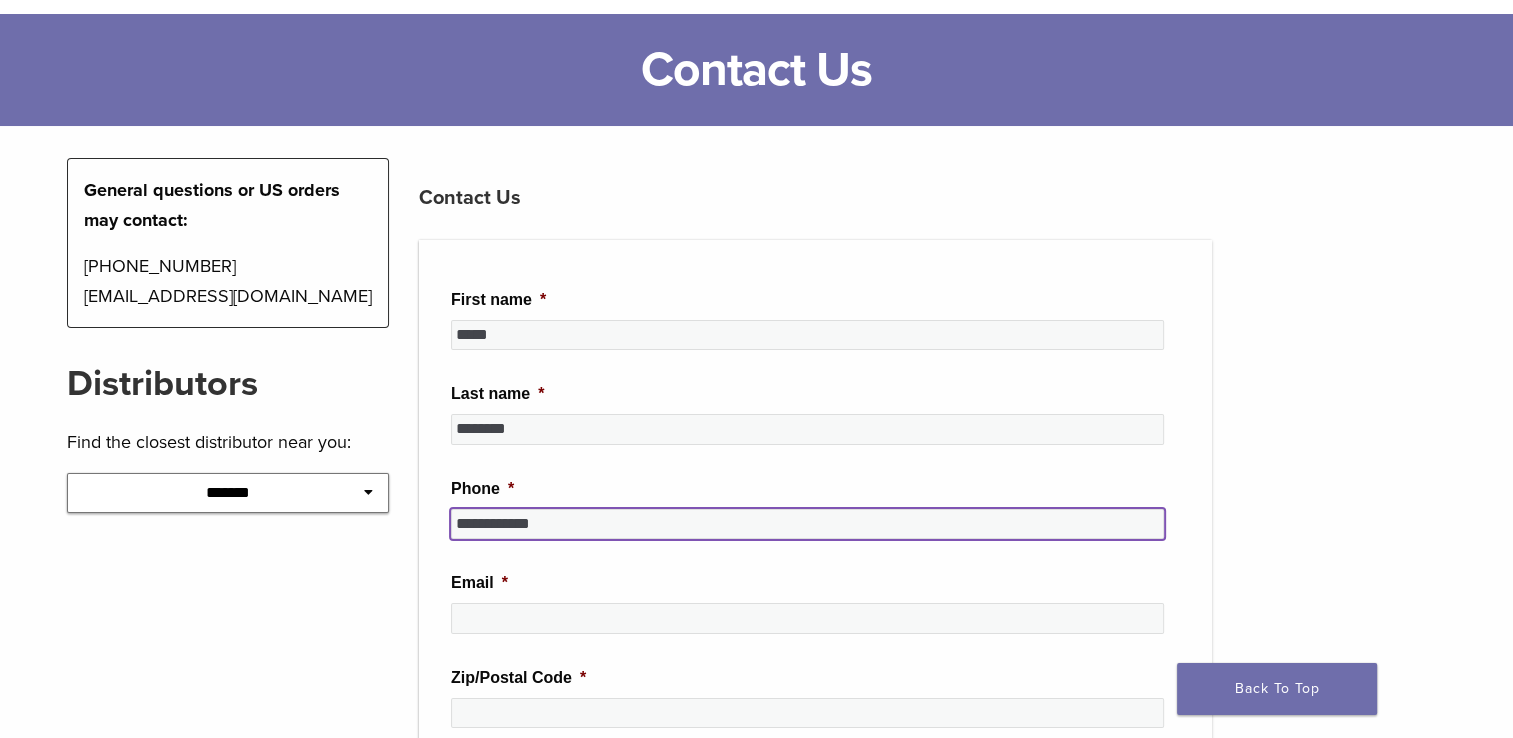 type on "**********" 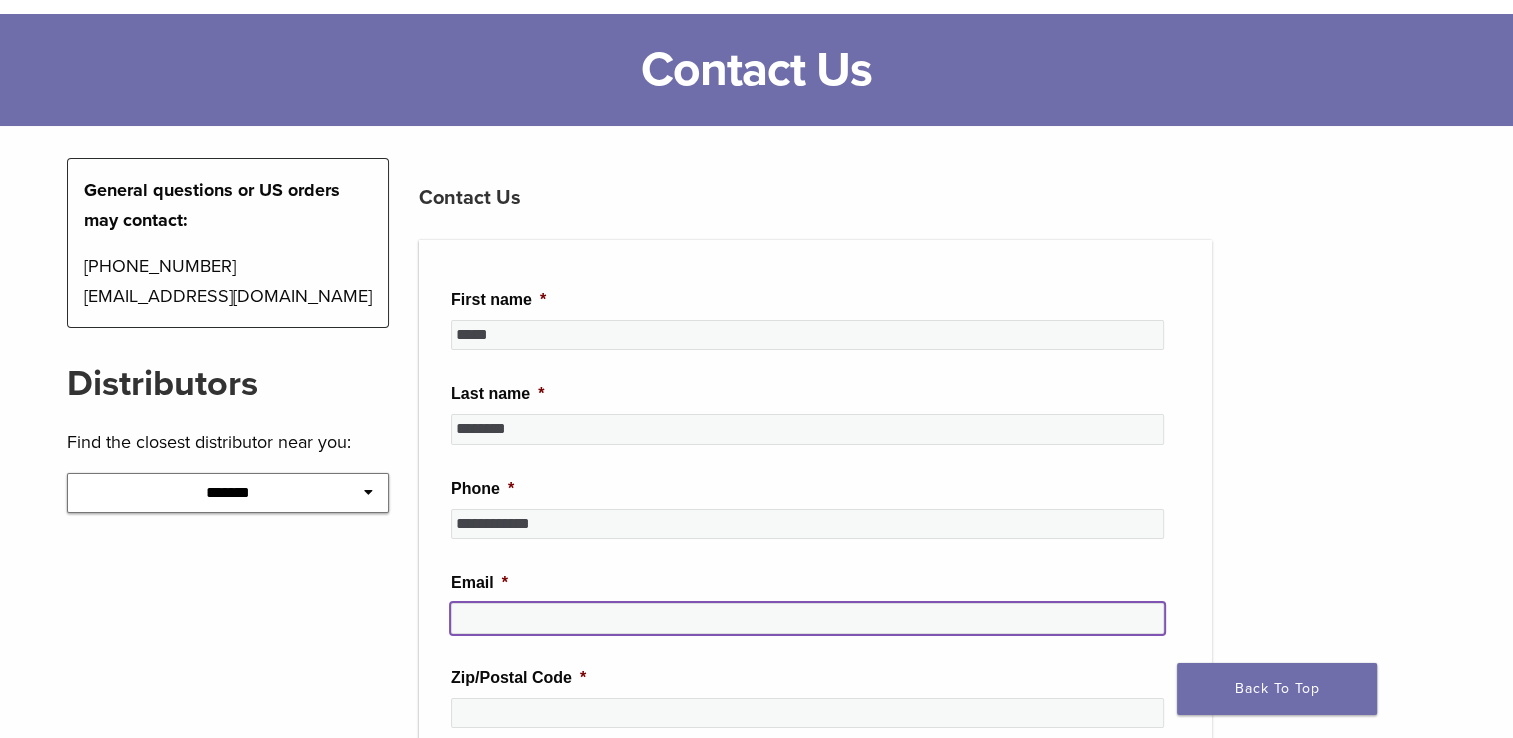 click on "Email *" at bounding box center [807, 618] 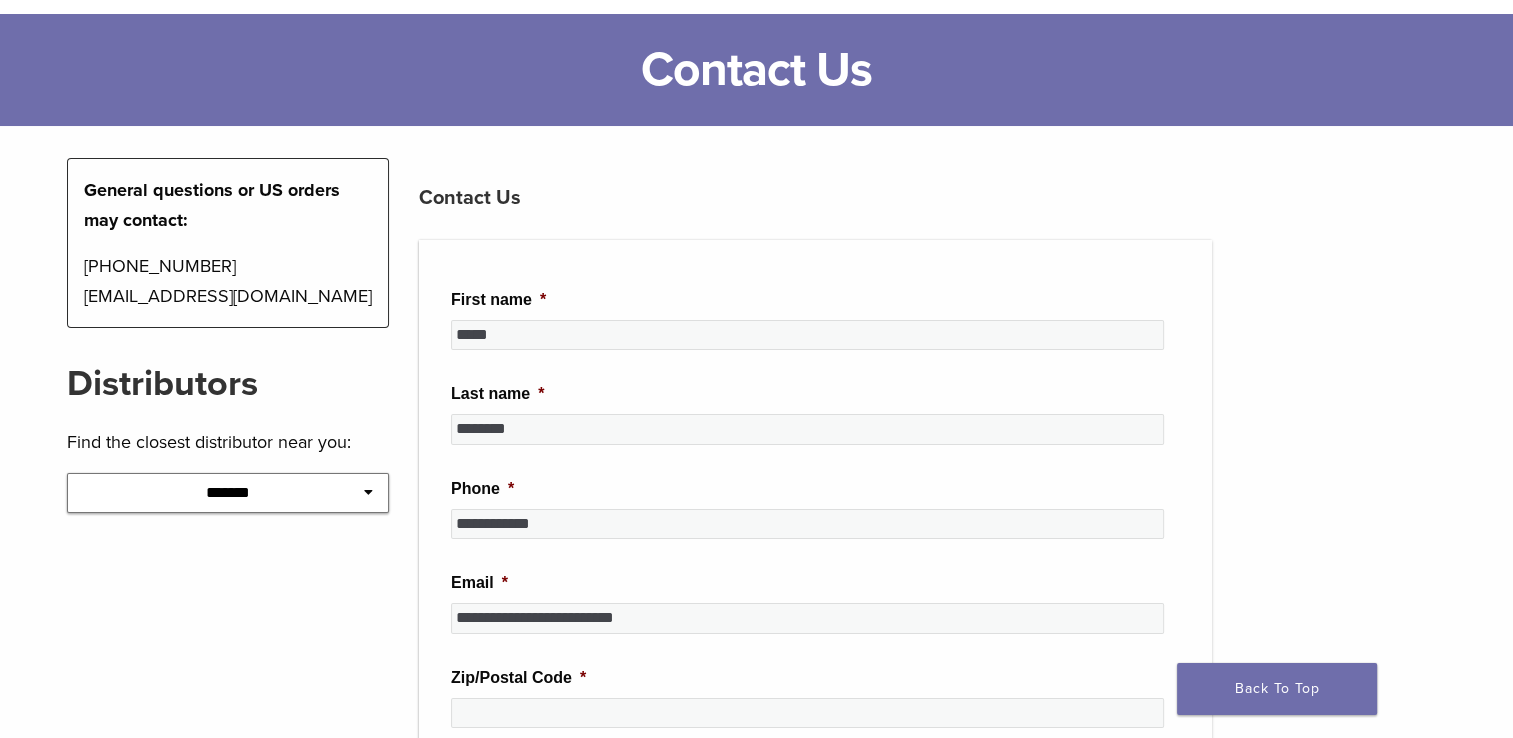 type on "******" 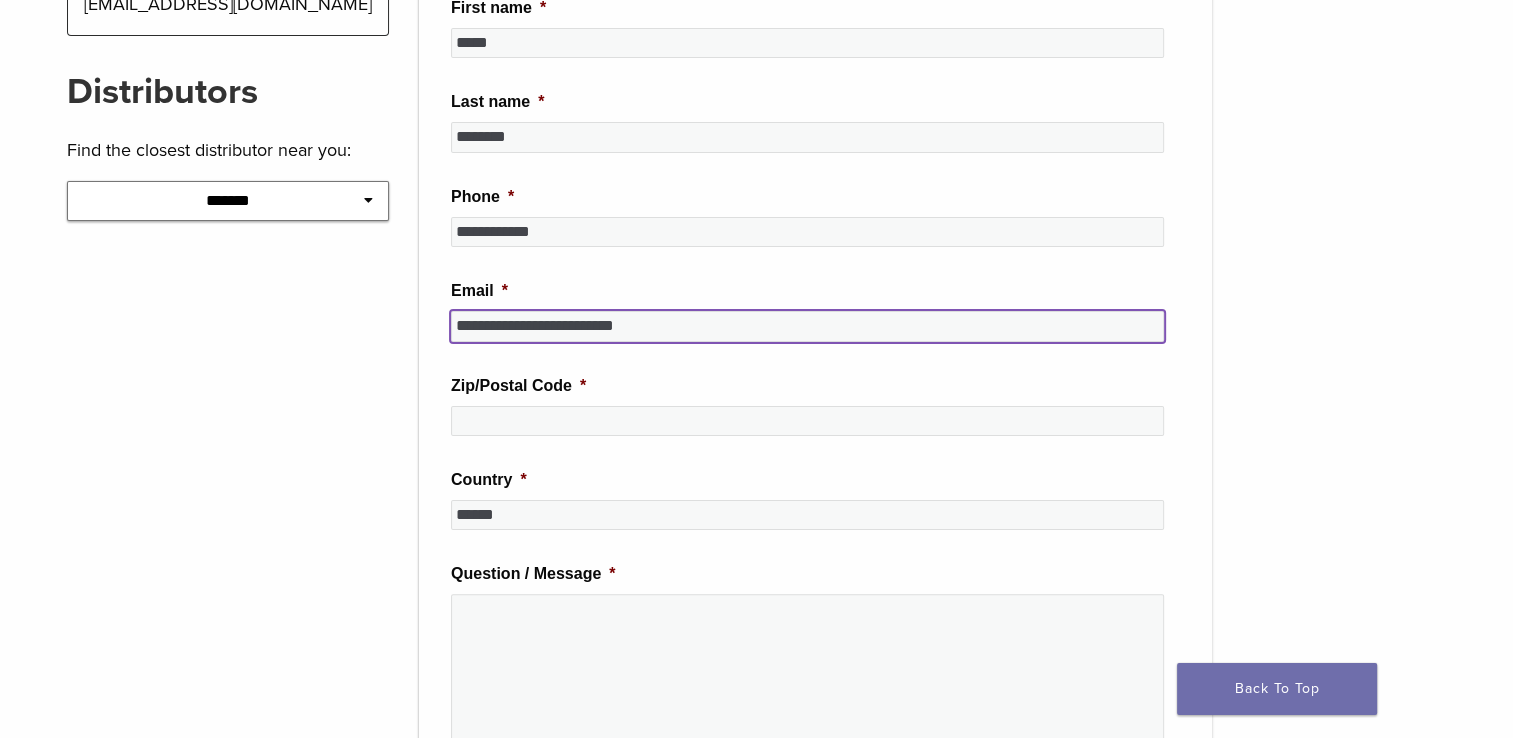 scroll, scrollTop: 400, scrollLeft: 0, axis: vertical 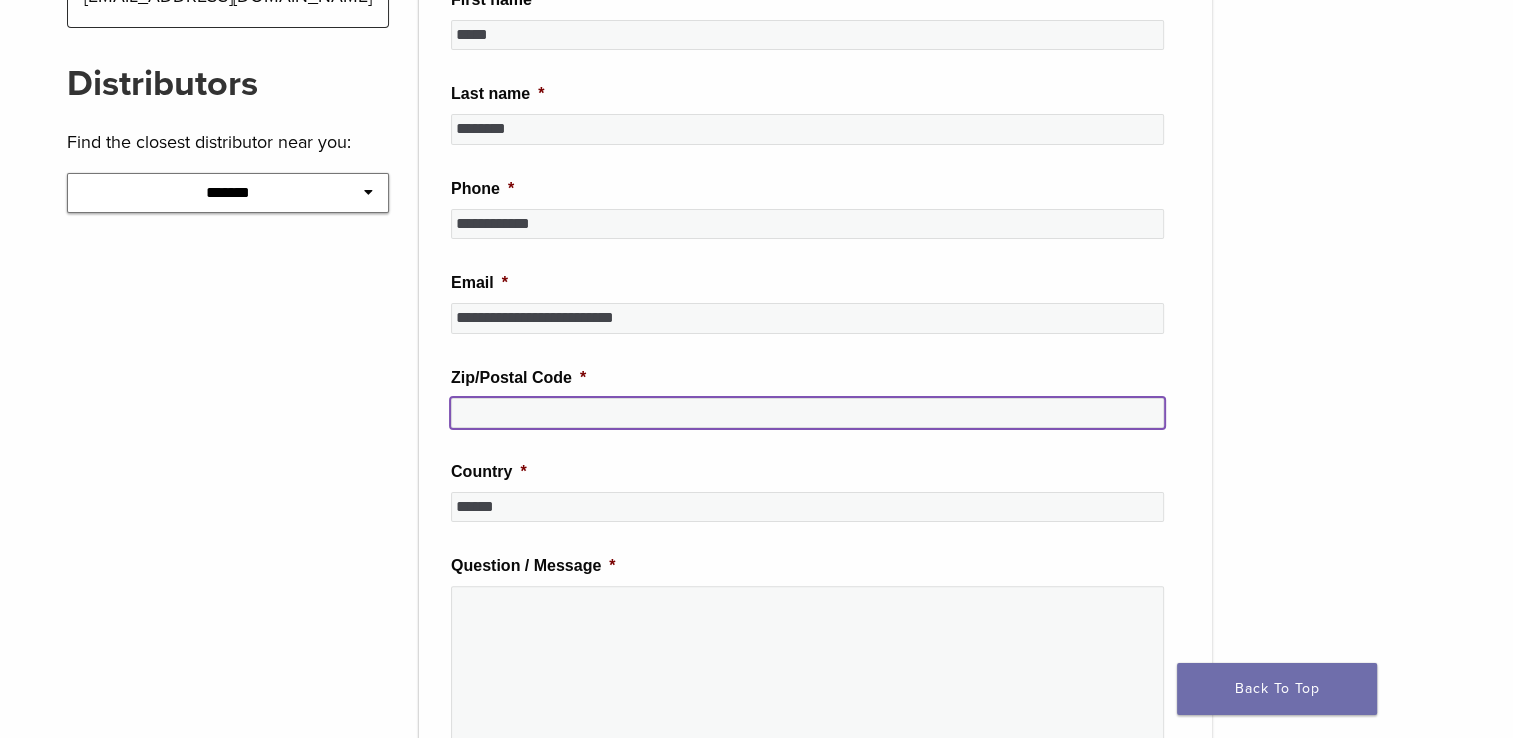 click on "Zip/Postal Code *" at bounding box center (807, 413) 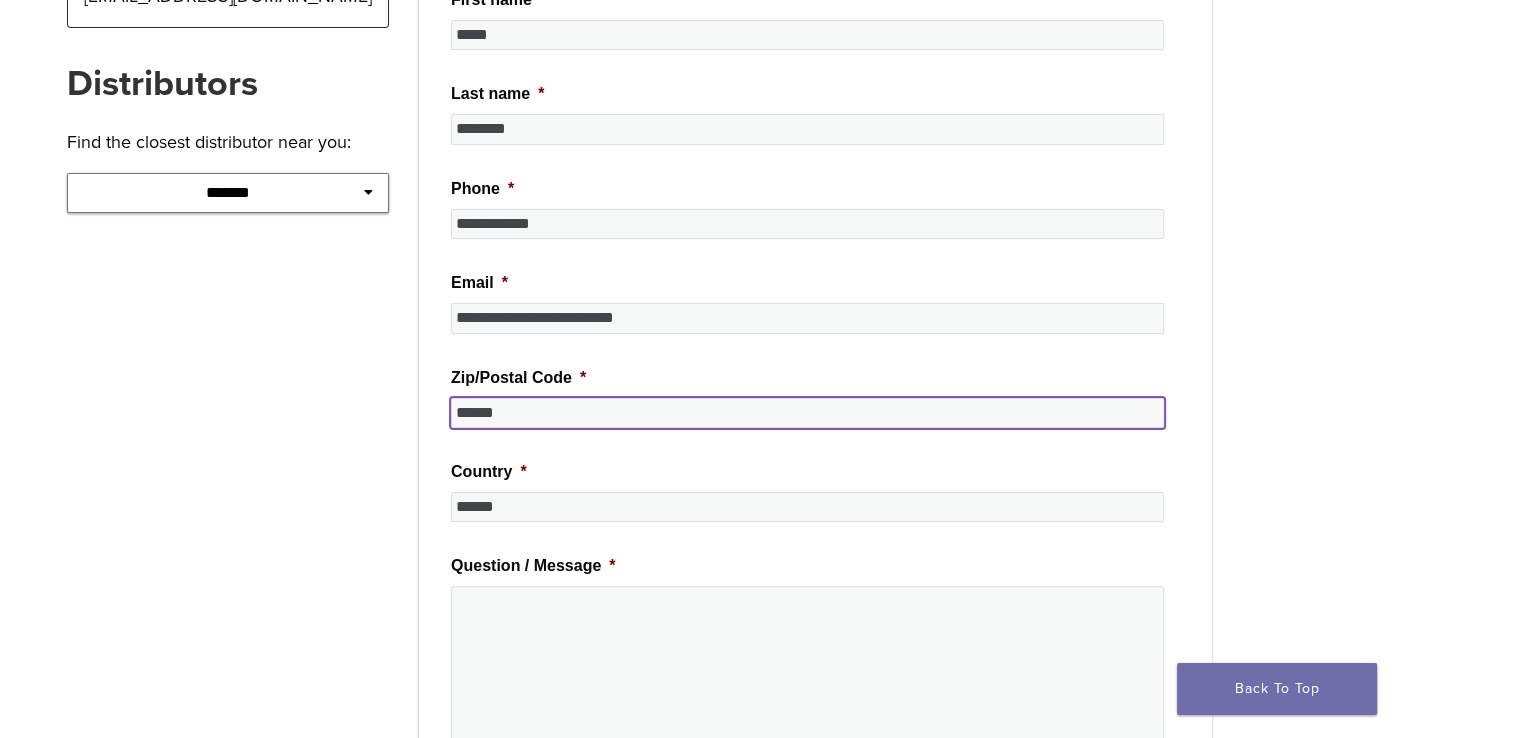 scroll, scrollTop: 700, scrollLeft: 0, axis: vertical 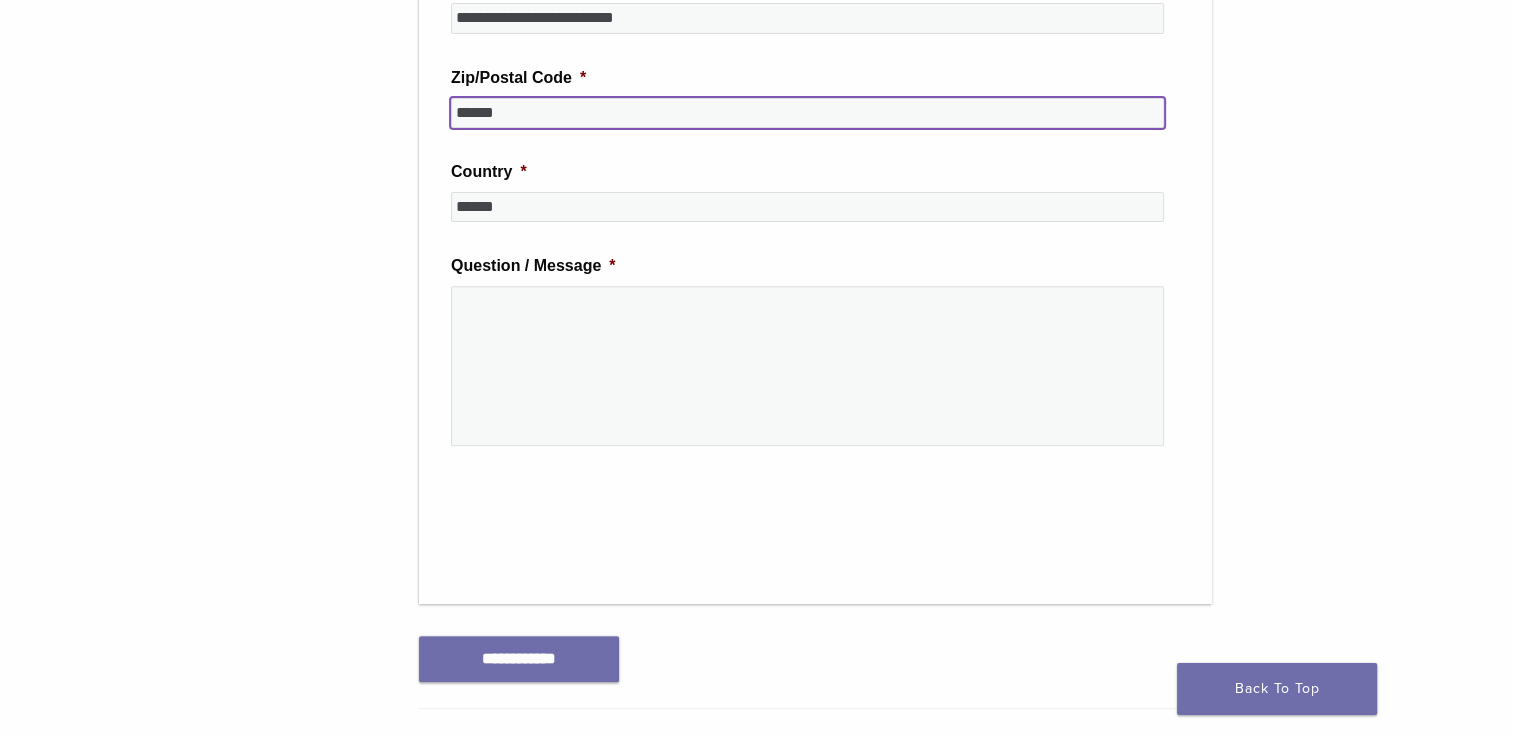 type on "******" 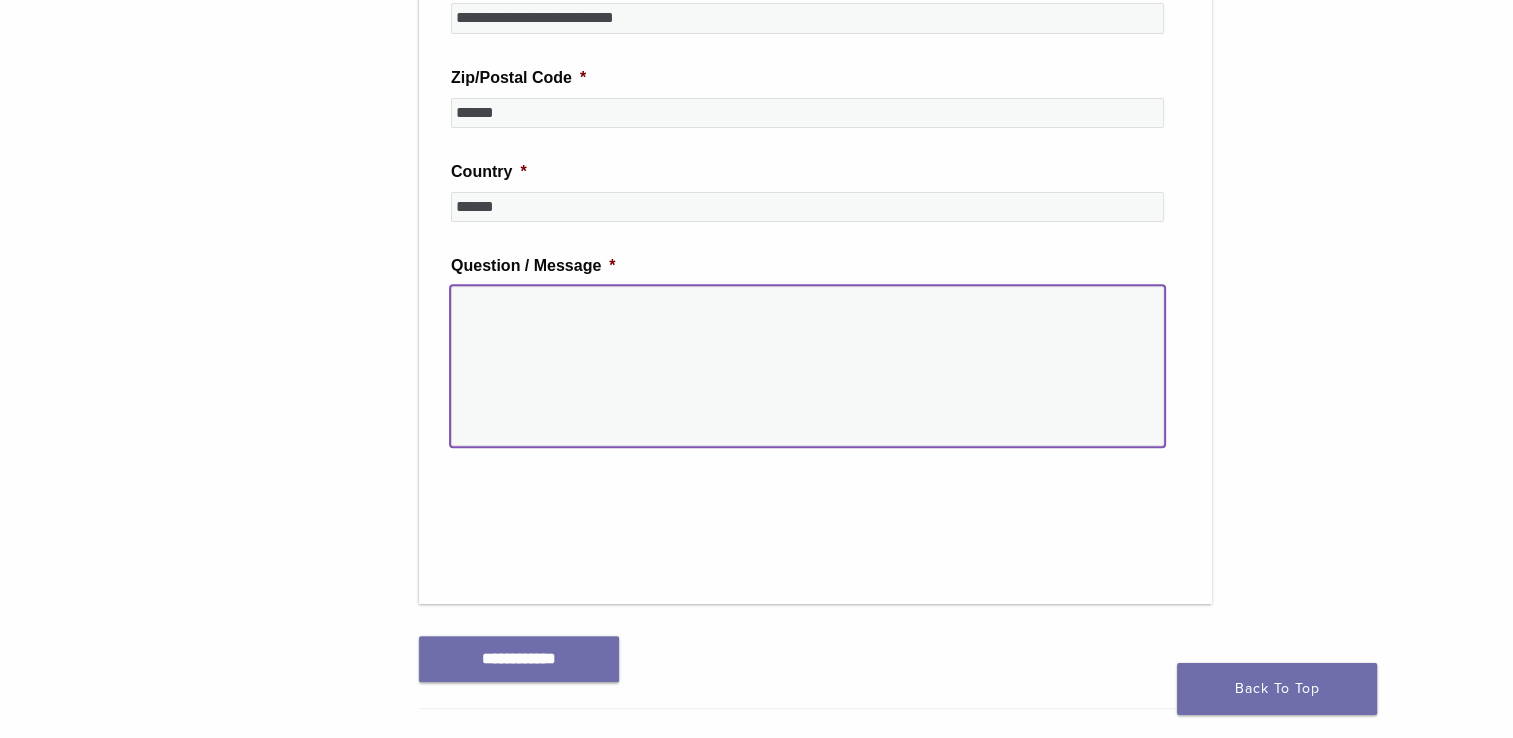 click on "Question / Message *" at bounding box center [807, 366] 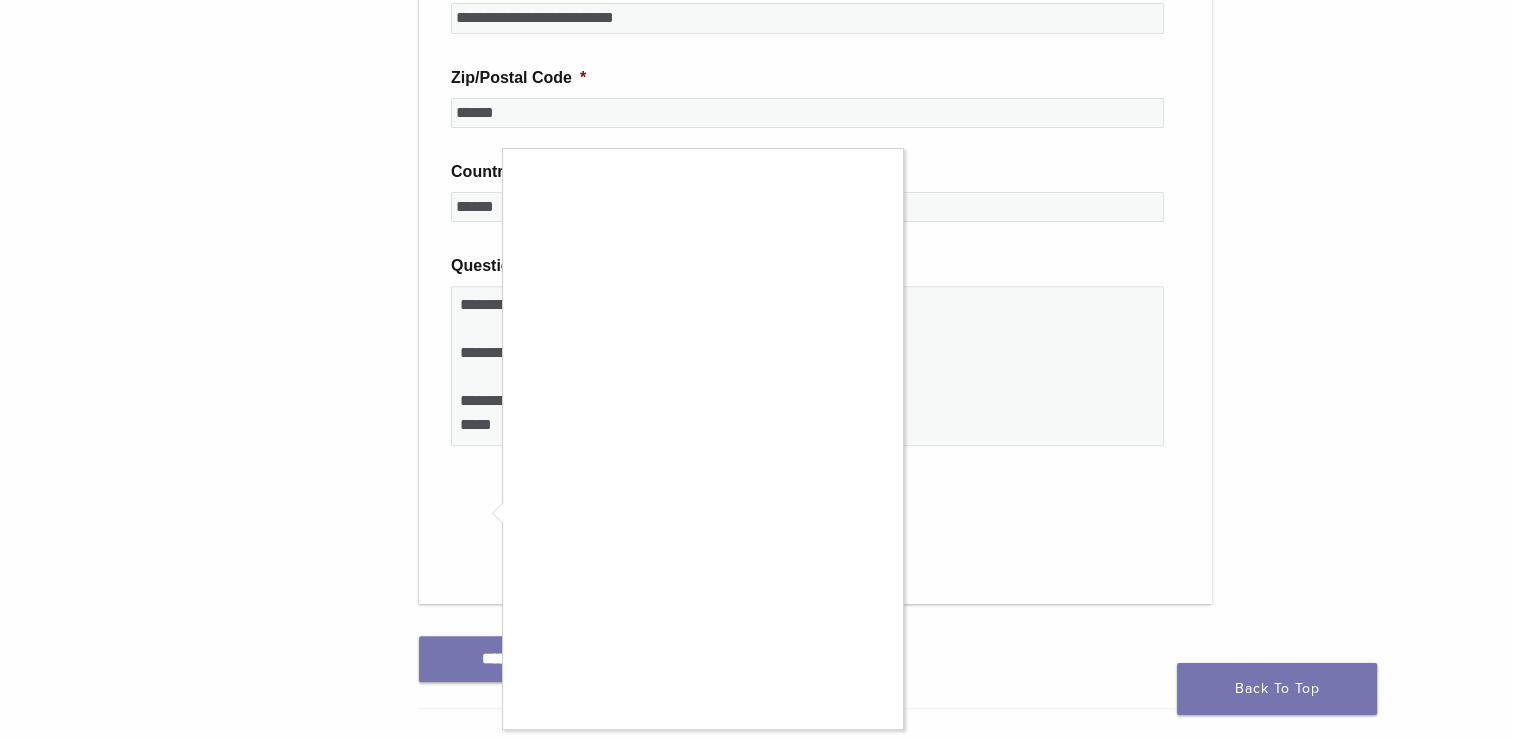click at bounding box center (756, 369) 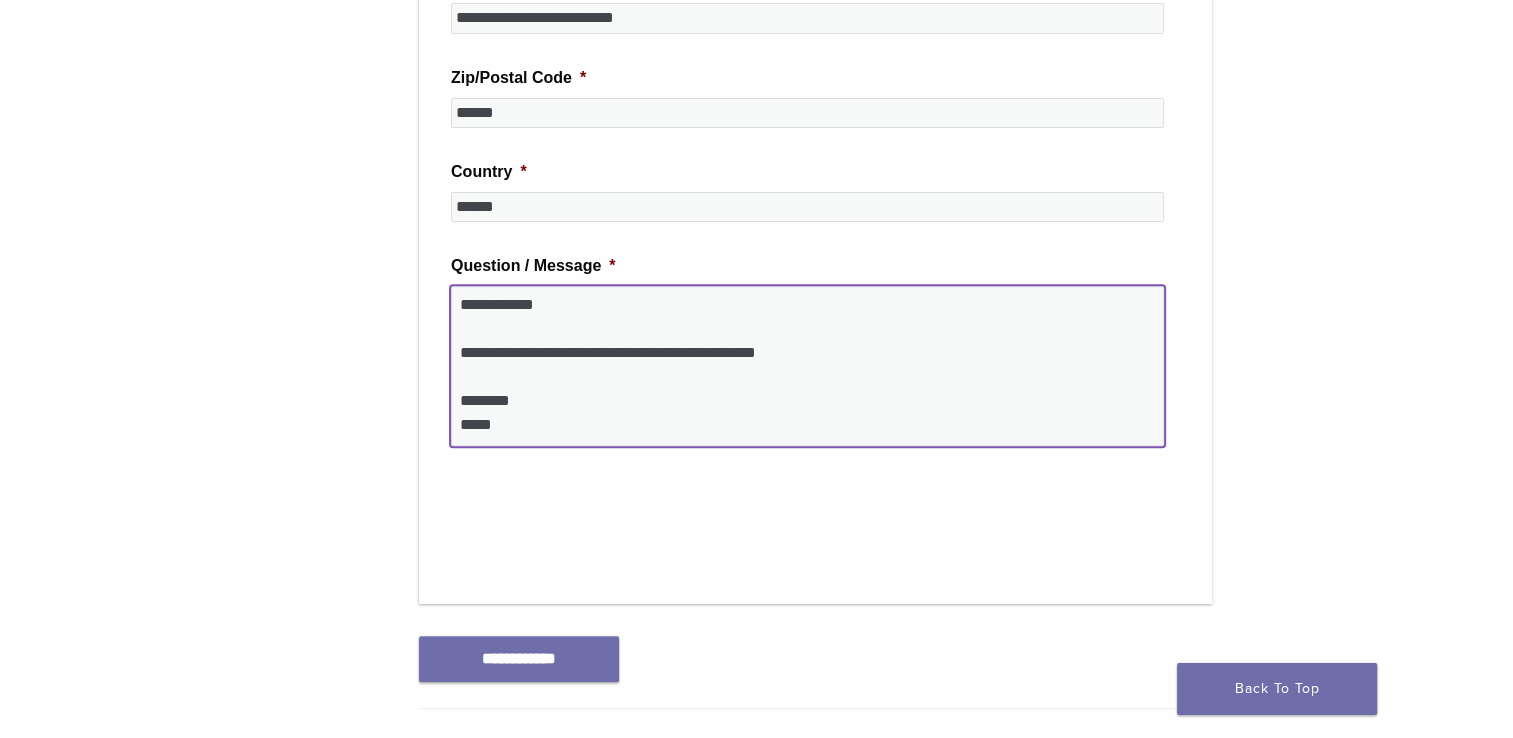 click on "**********" at bounding box center (807, 366) 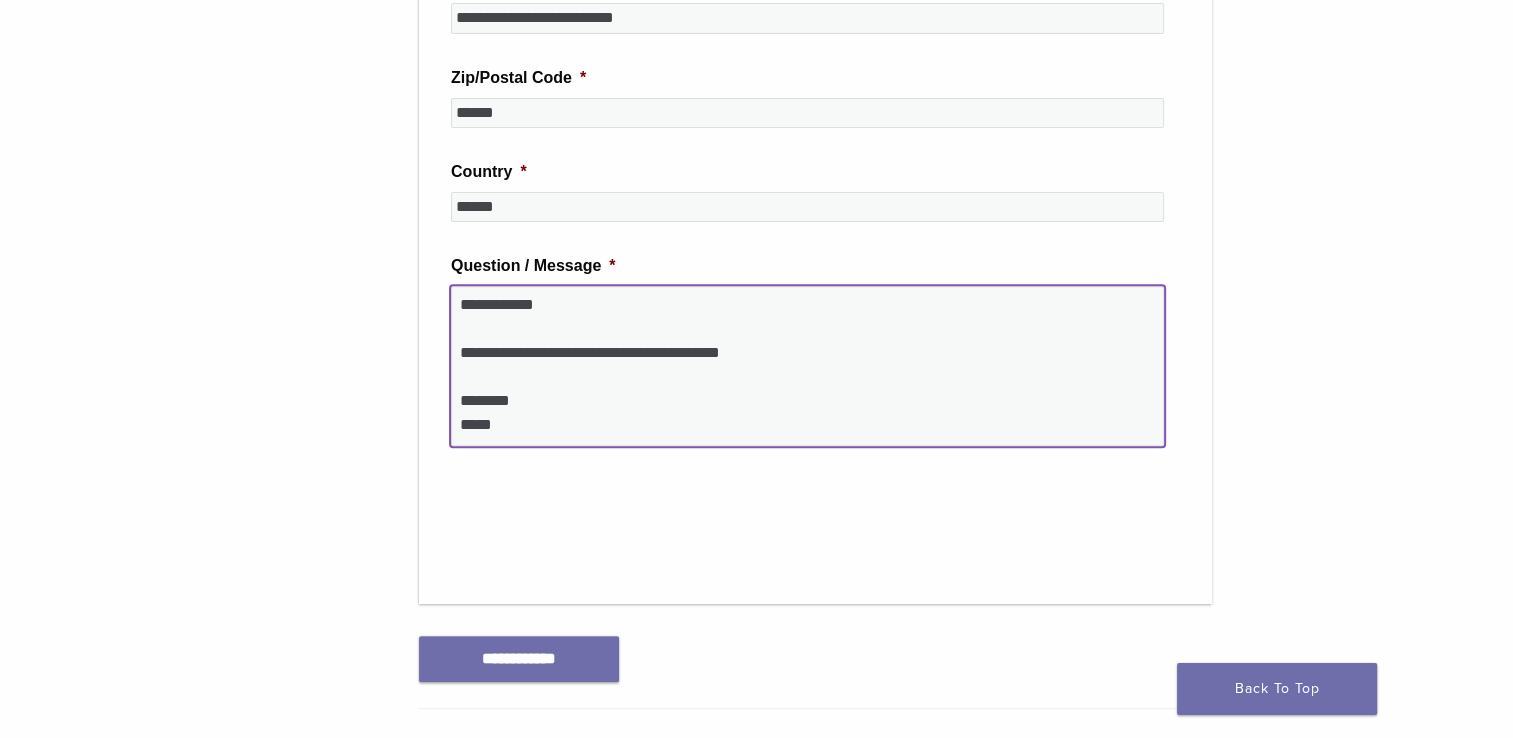 click on "**********" at bounding box center [807, 366] 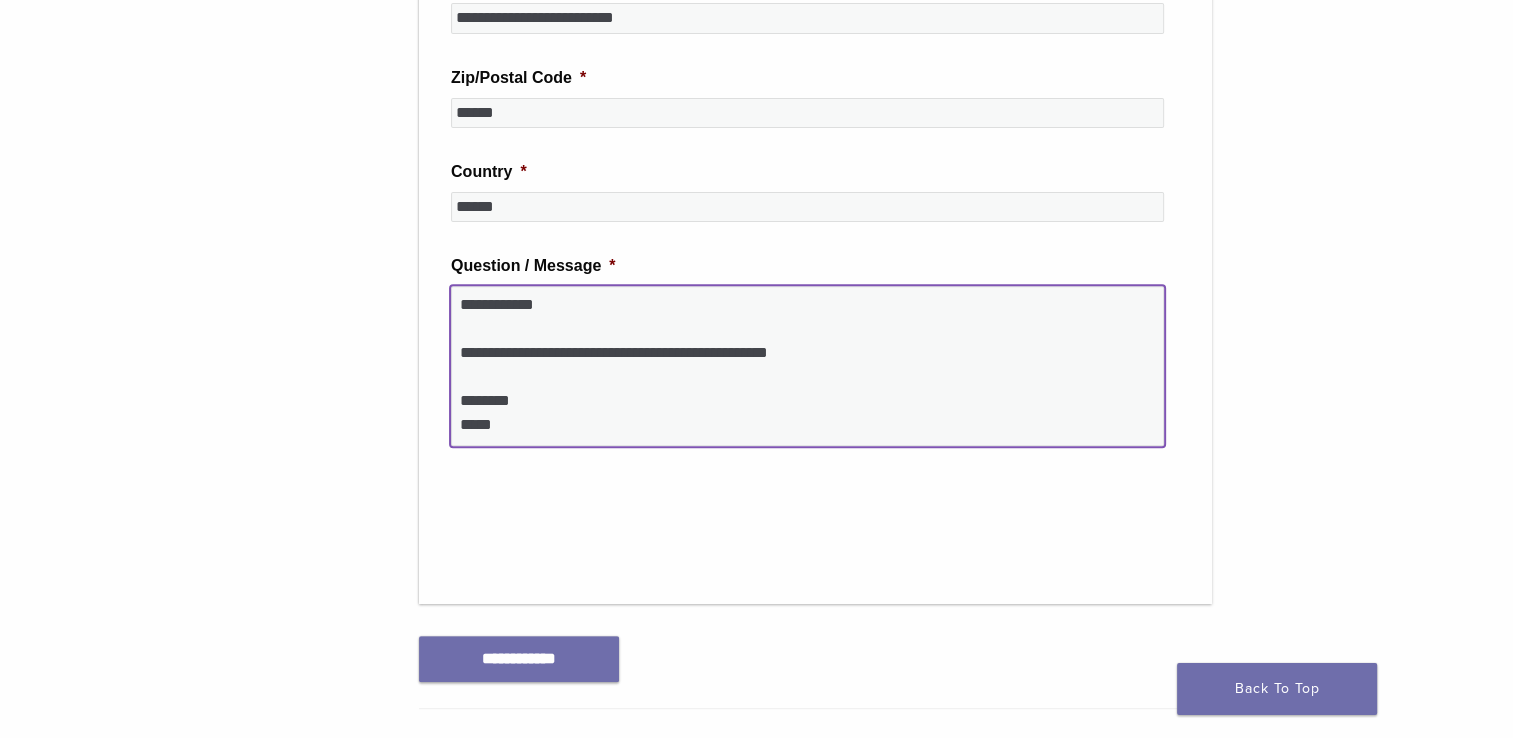 click on "**********" at bounding box center (807, 366) 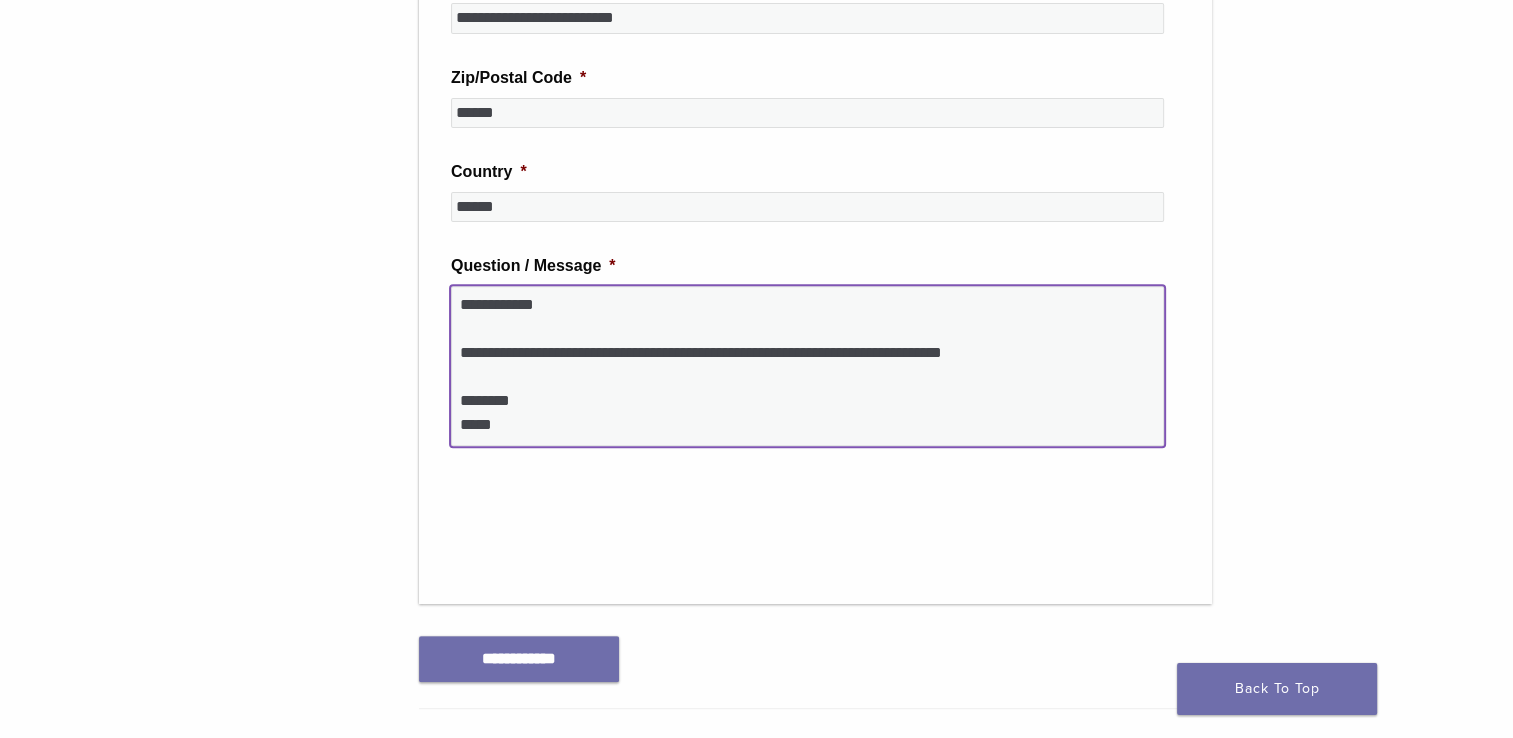 type on "**********" 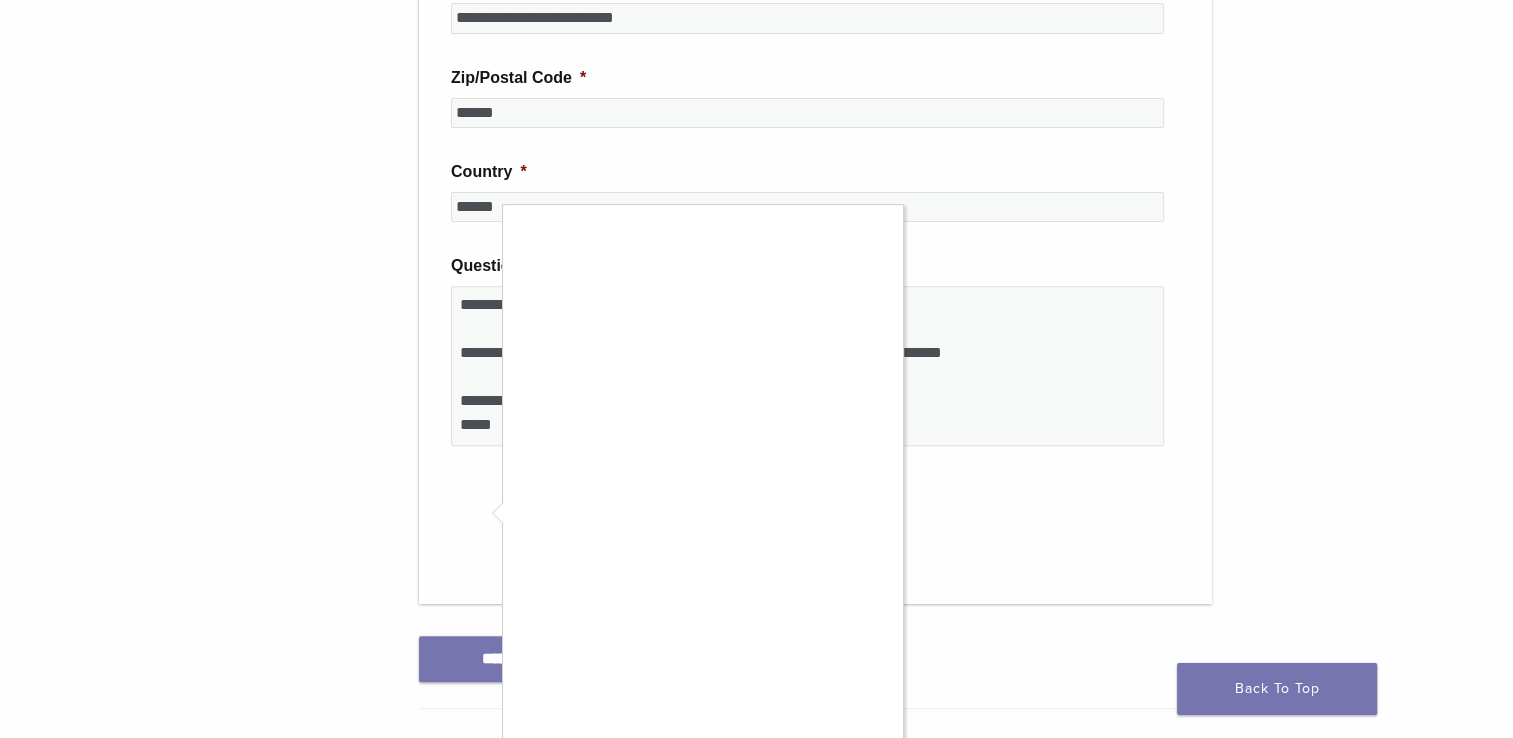 scroll, scrollTop: 900, scrollLeft: 0, axis: vertical 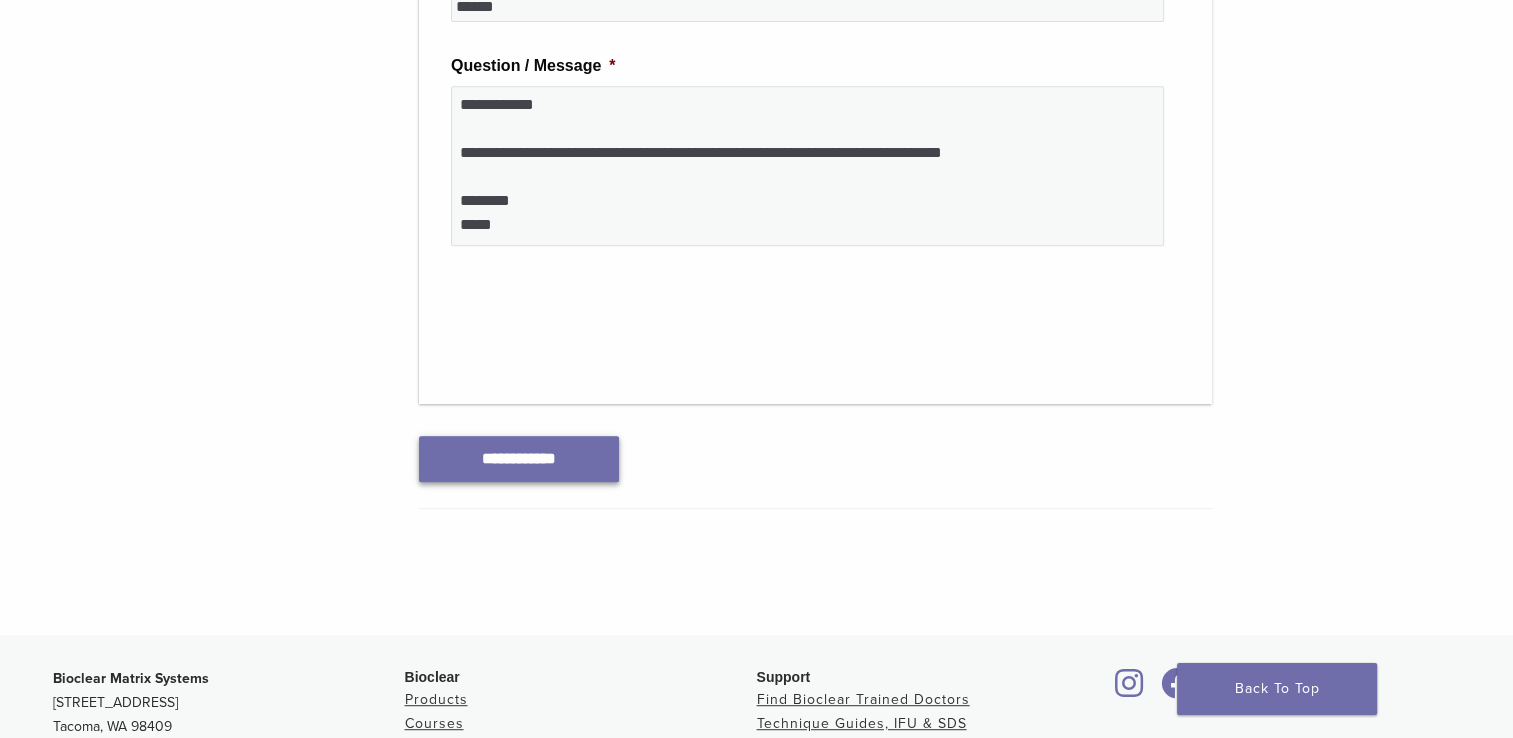 click on "**********" at bounding box center (519, 458) 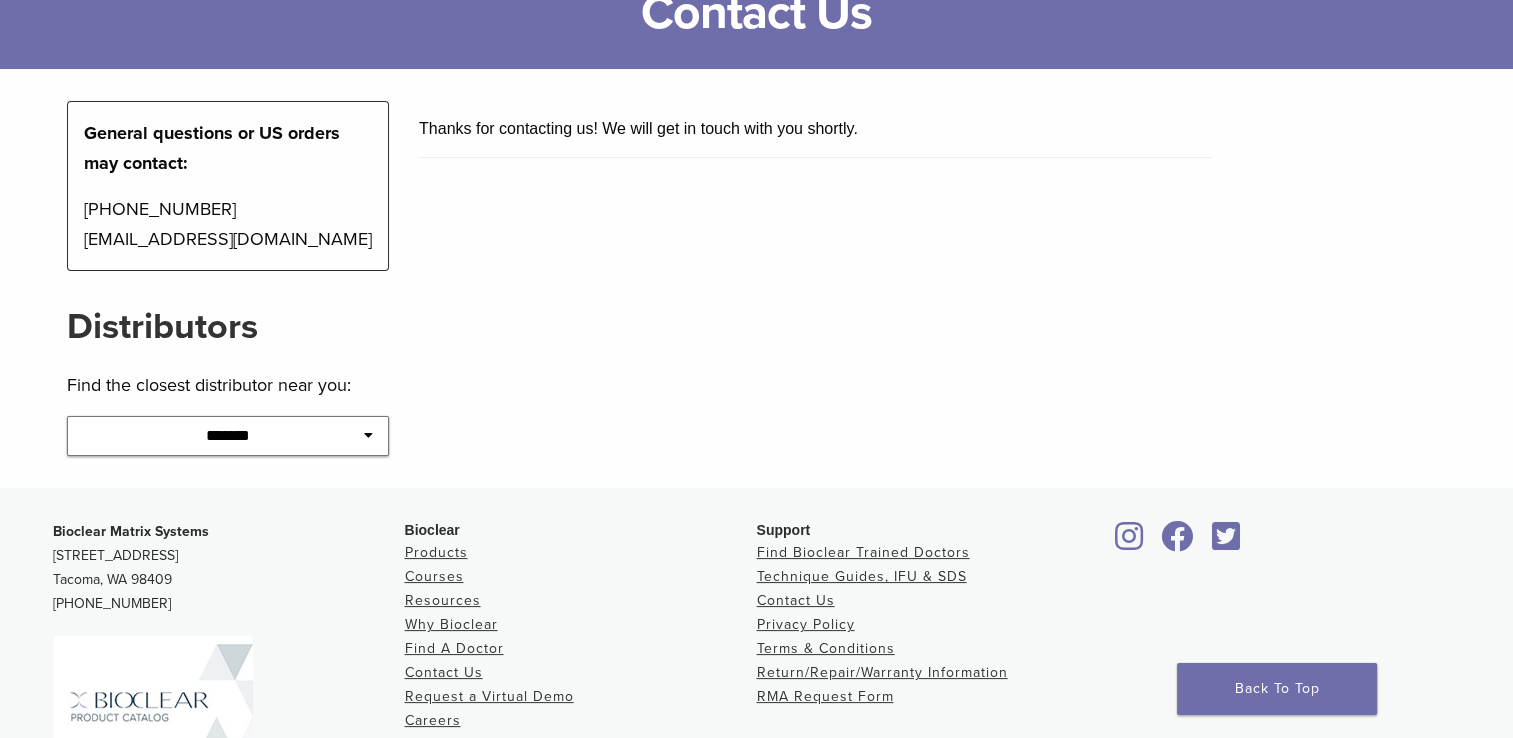 scroll, scrollTop: 0, scrollLeft: 0, axis: both 